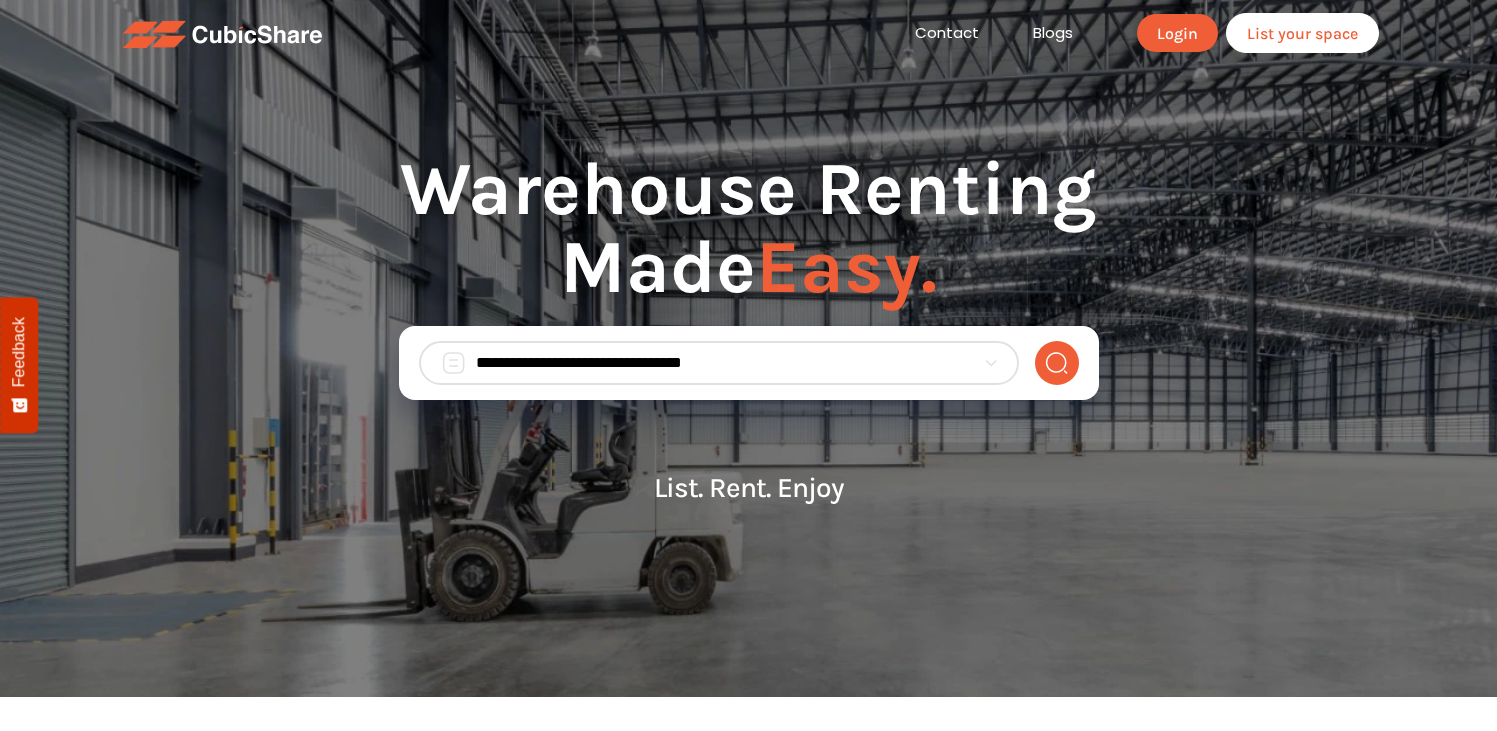 scroll, scrollTop: 0, scrollLeft: 0, axis: both 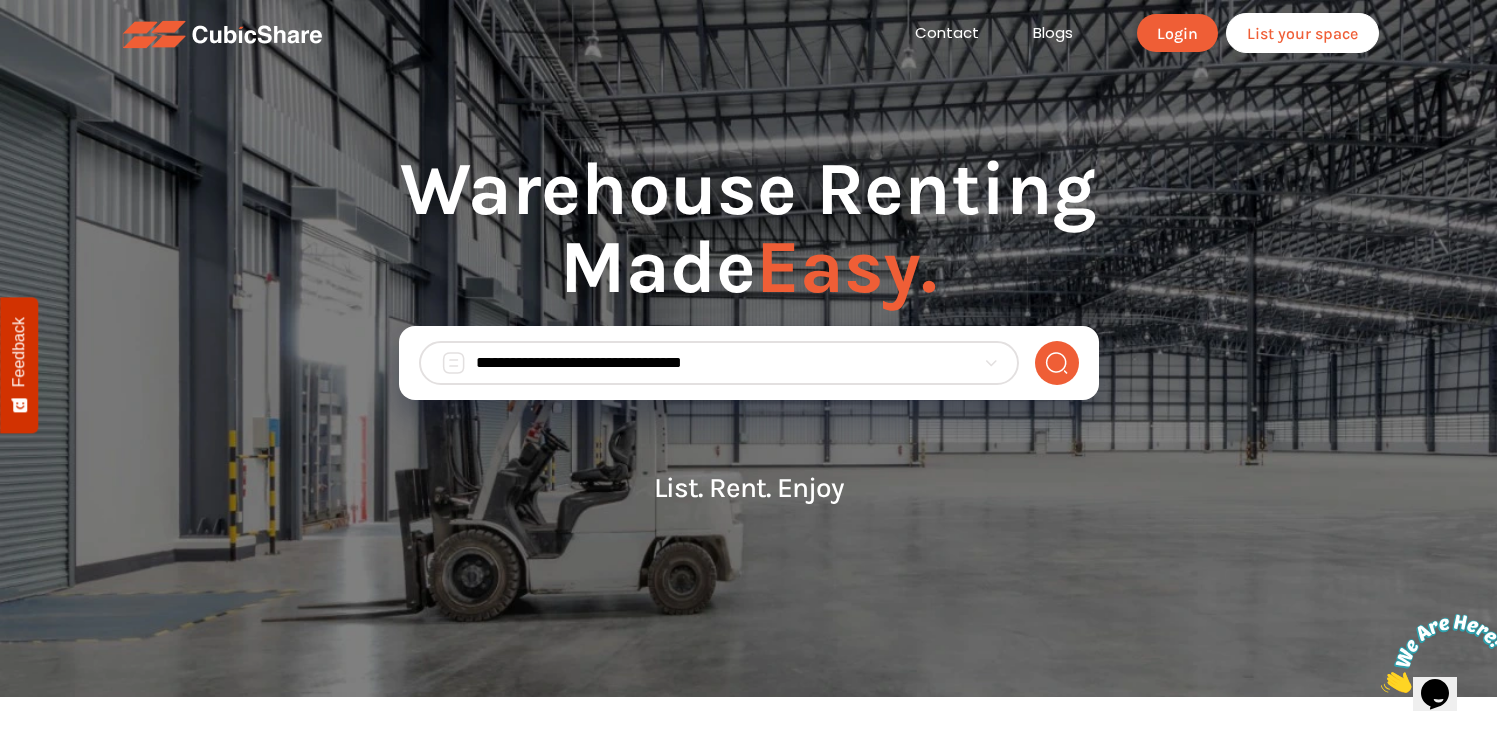 click at bounding box center (725, 363) 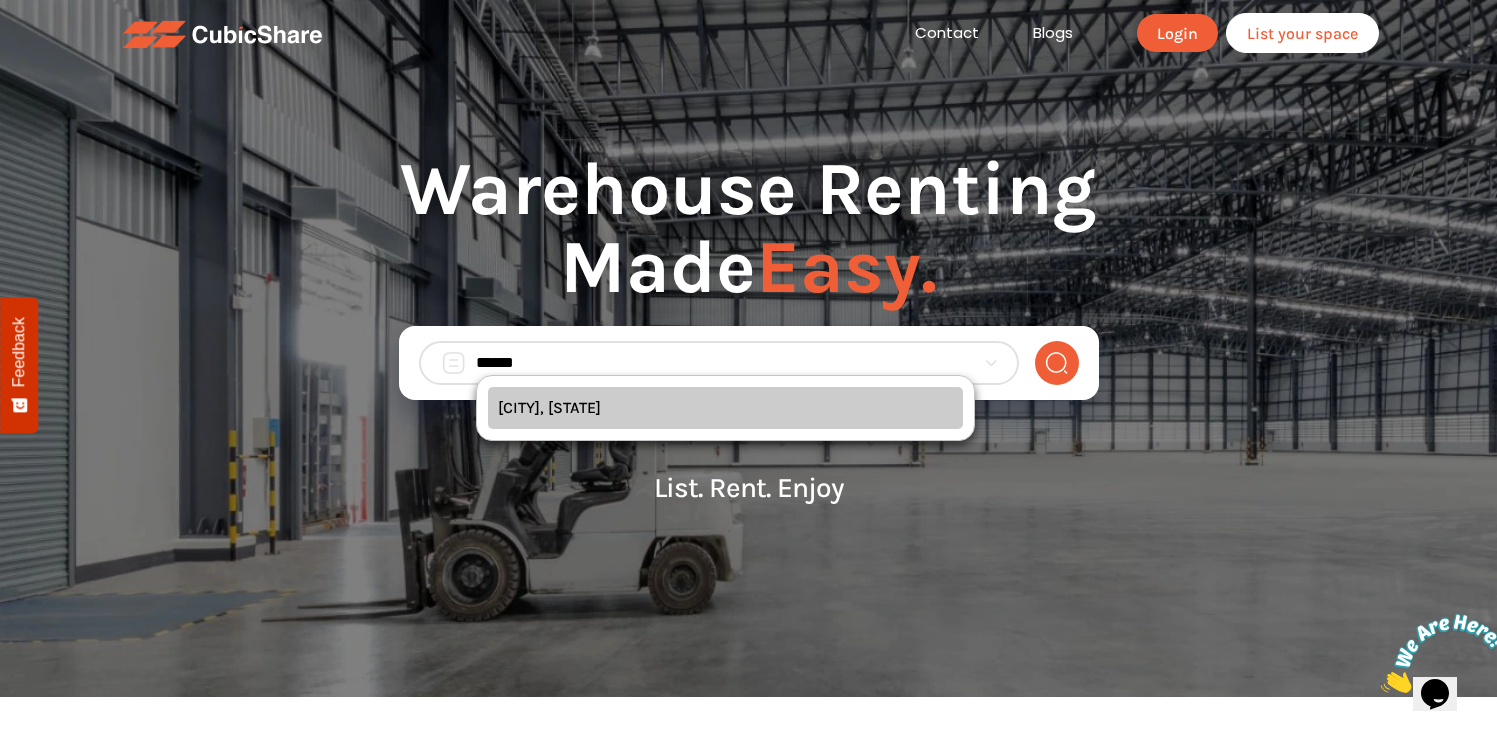 click on "Carlstadt, New Jersey (NJ) Select" at bounding box center [725, 408] 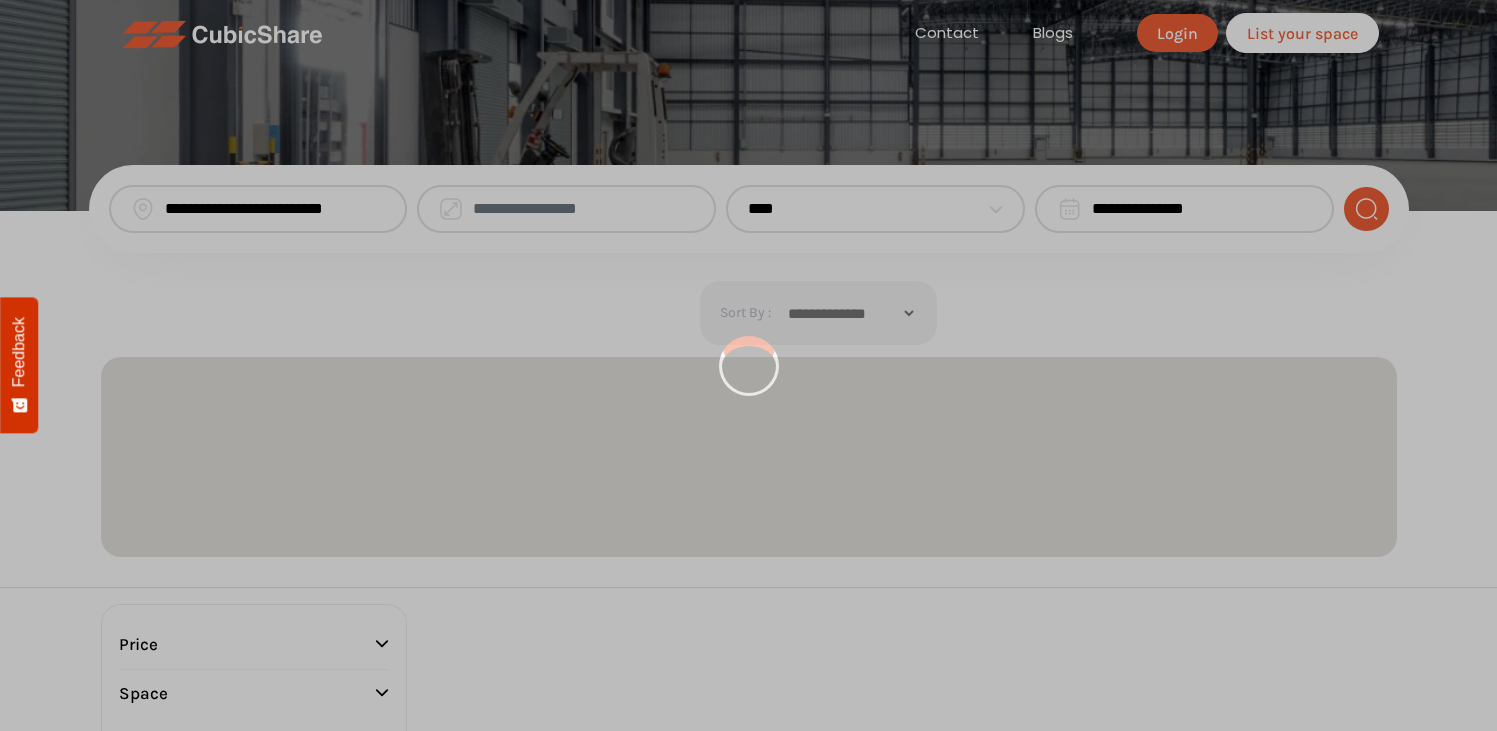 scroll, scrollTop: 0, scrollLeft: 0, axis: both 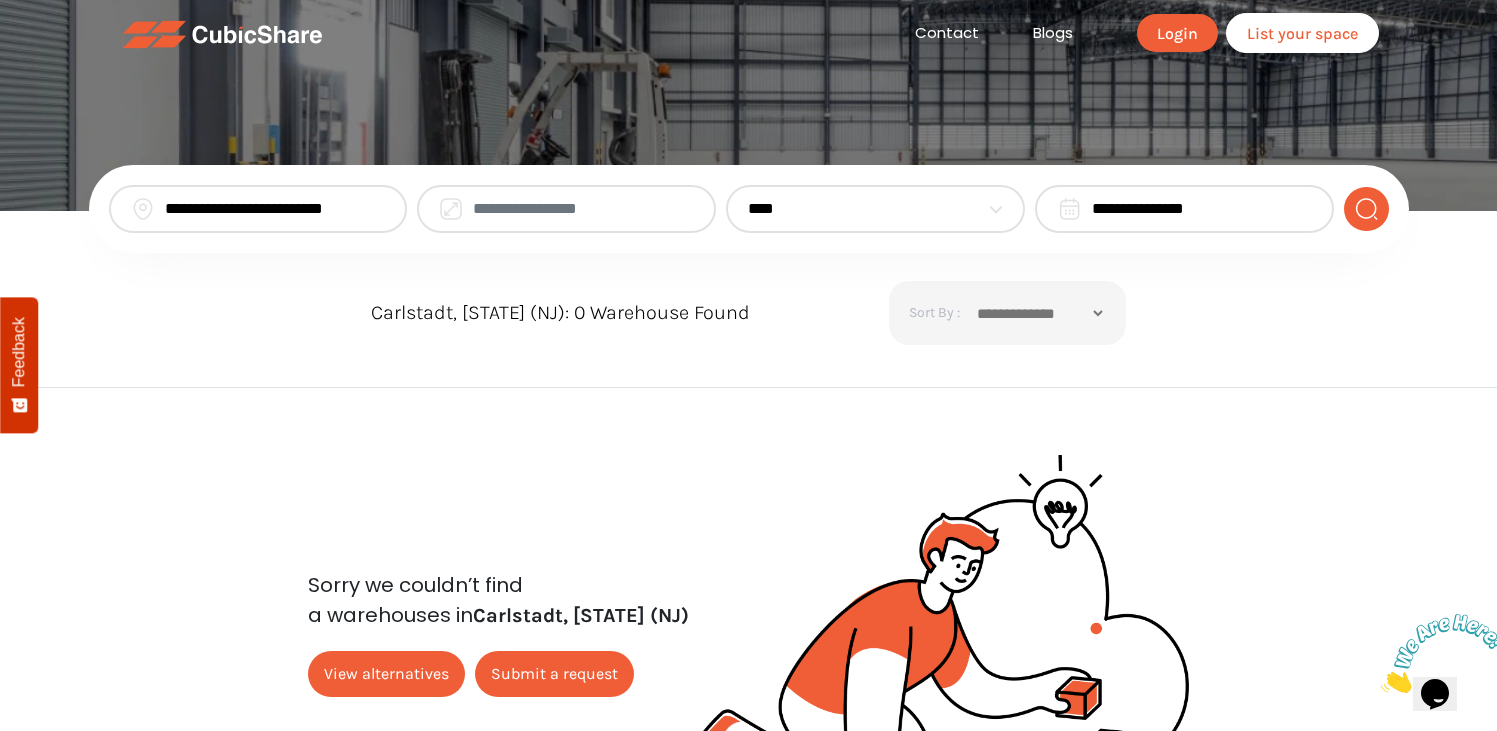 click at bounding box center [583, 209] 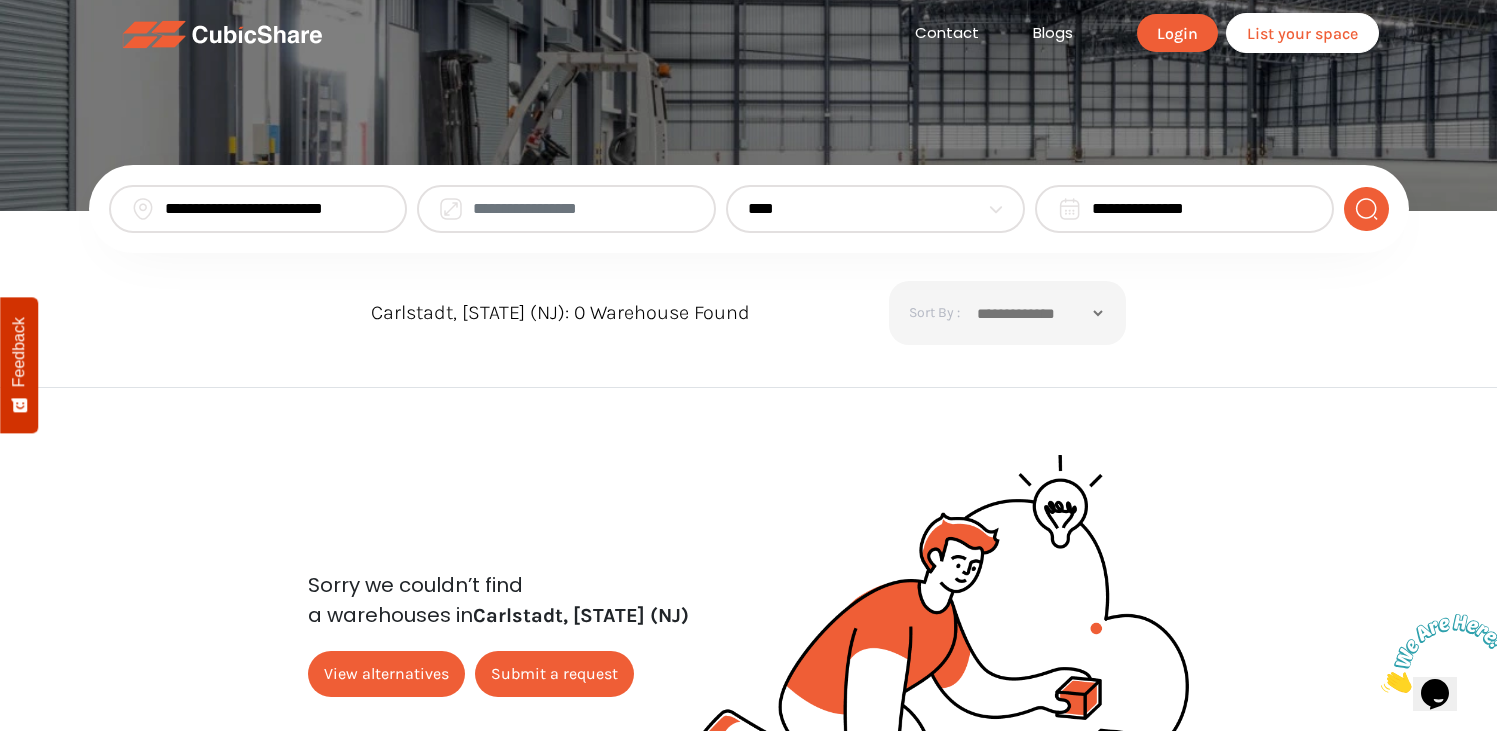 click at bounding box center (996, 209) 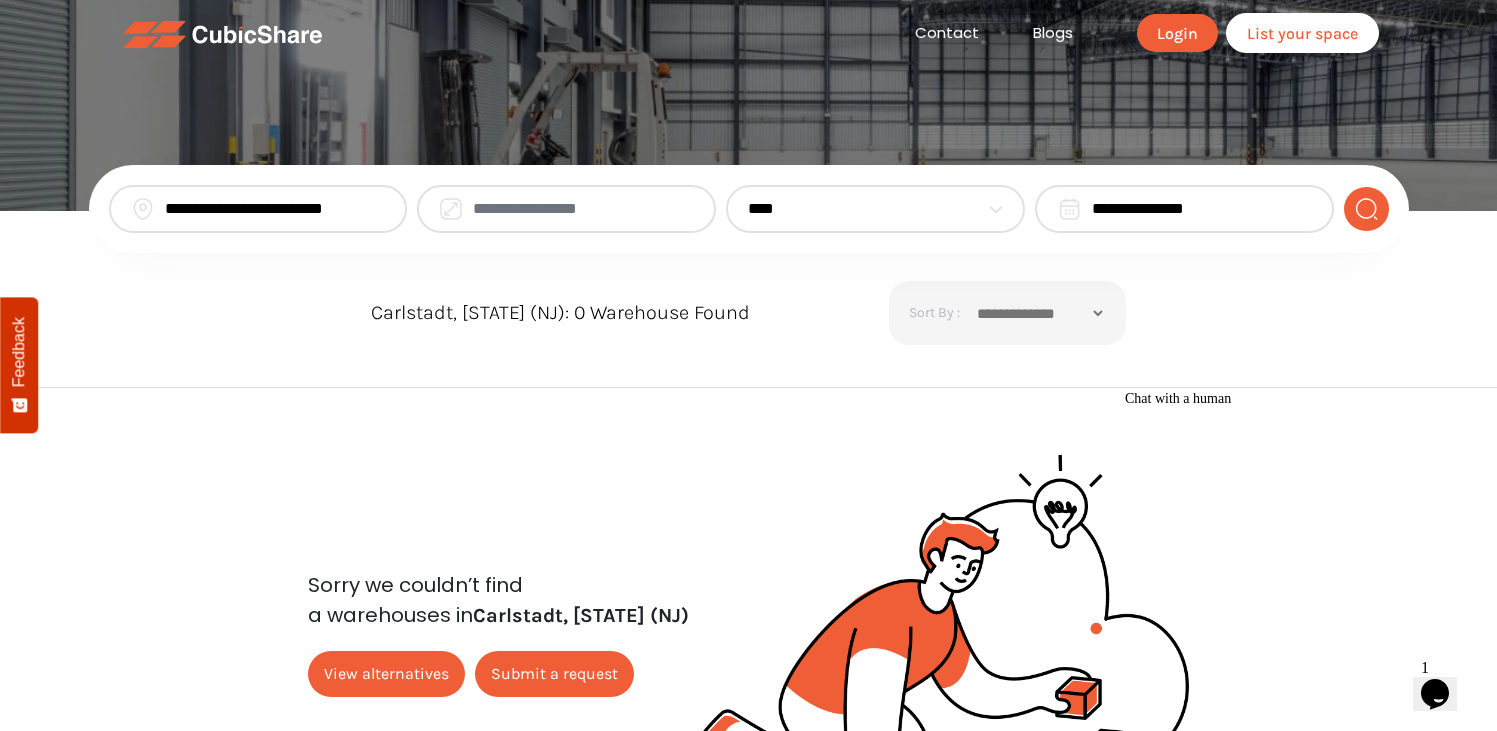 click at bounding box center [583, 209] 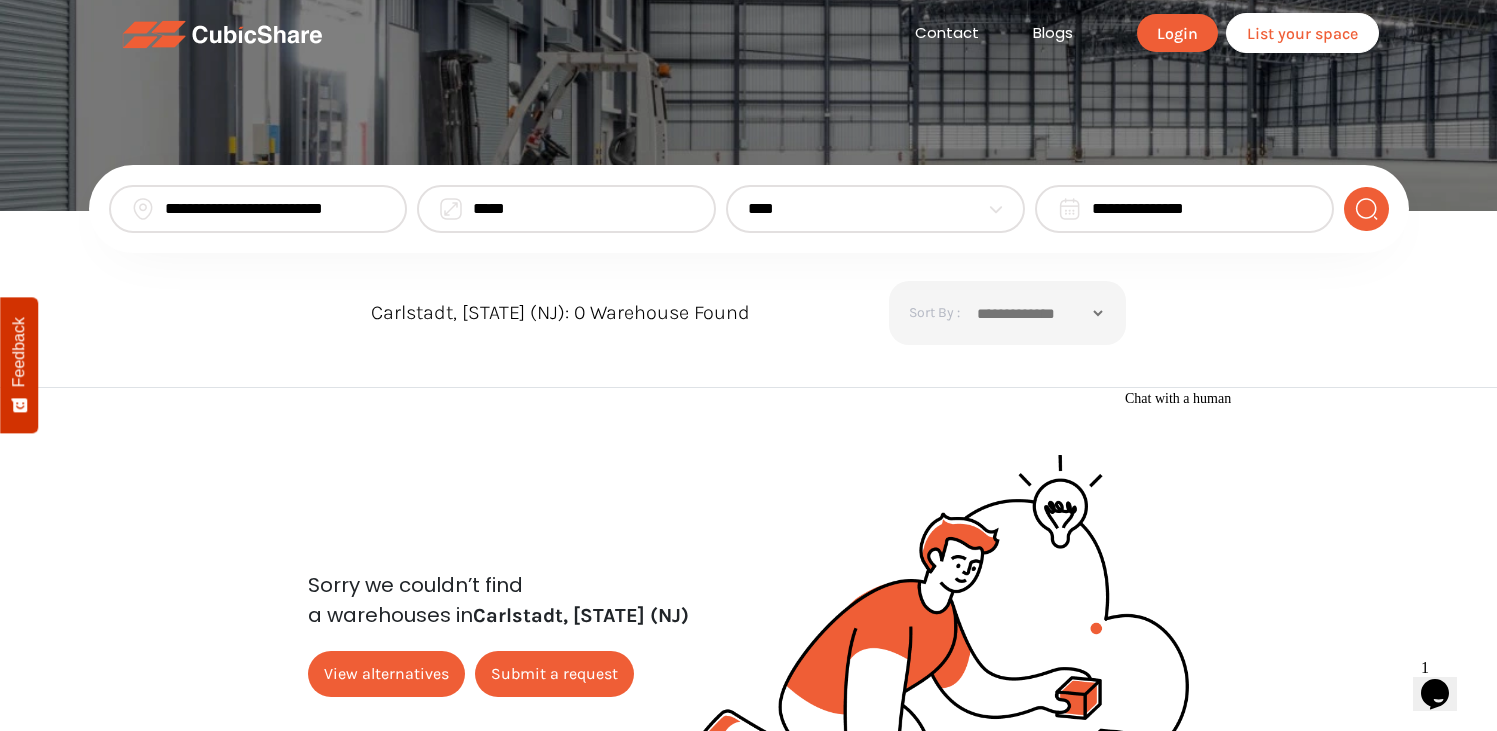 type on "*****" 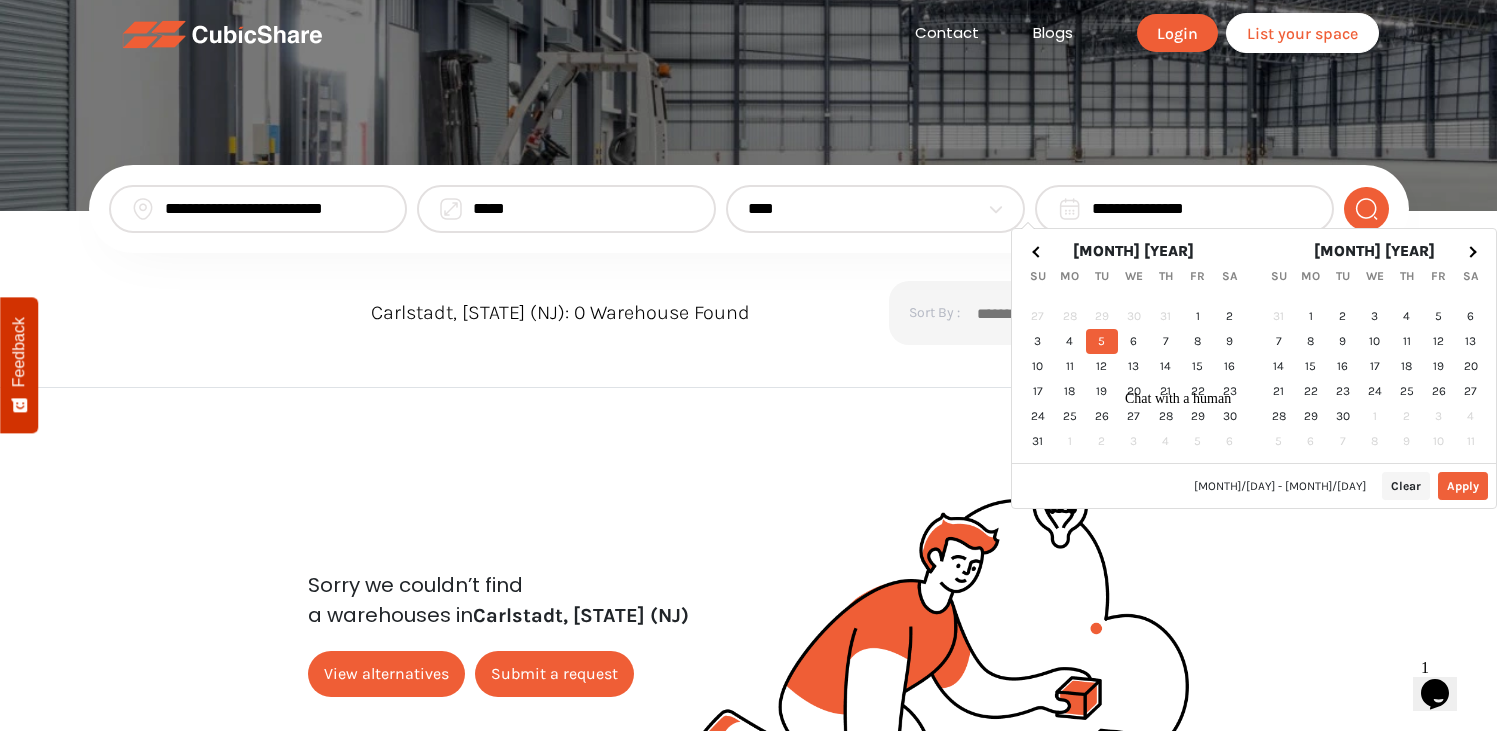 click on "**********" at bounding box center [1202, 209] 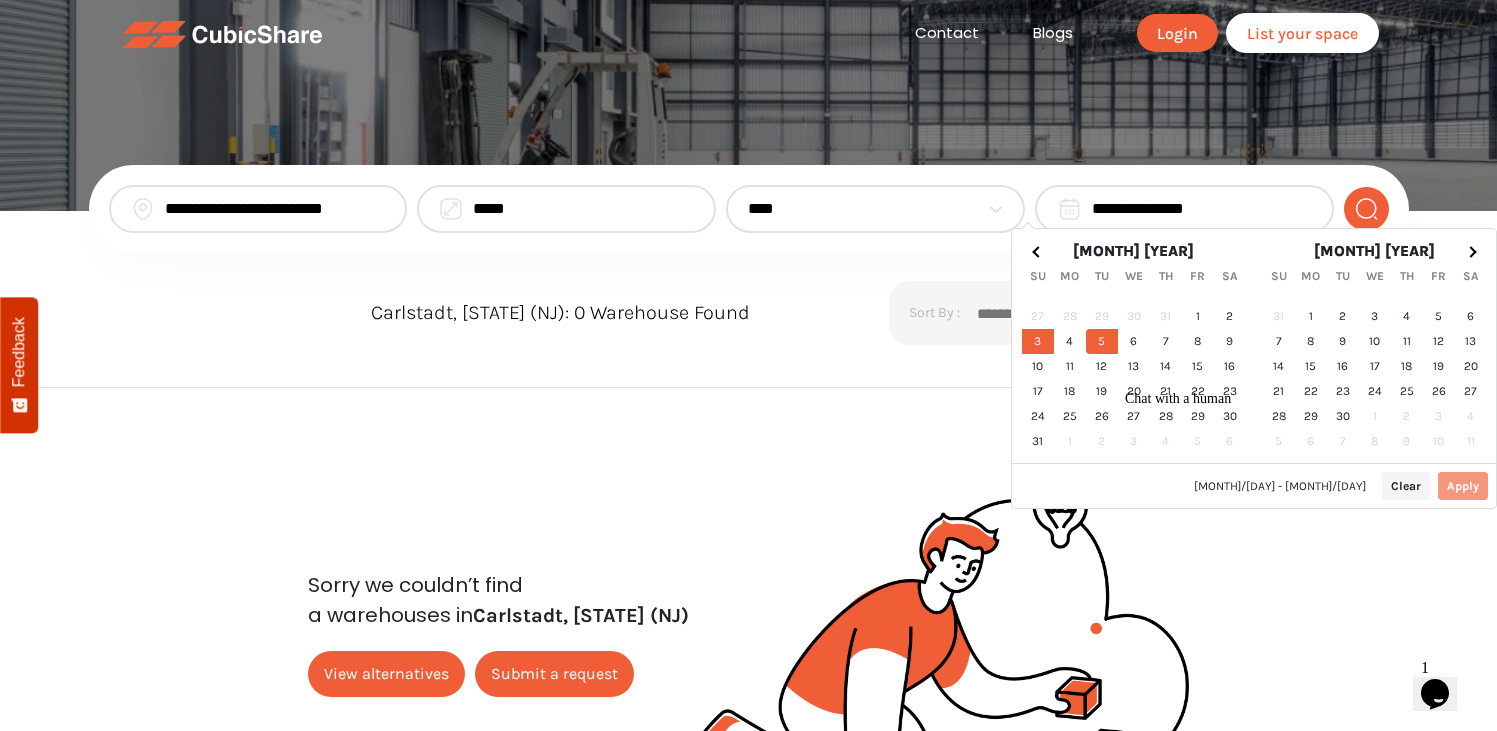 drag, startPoint x: 740, startPoint y: 335, endPoint x: 778, endPoint y: 398, distance: 73.57309 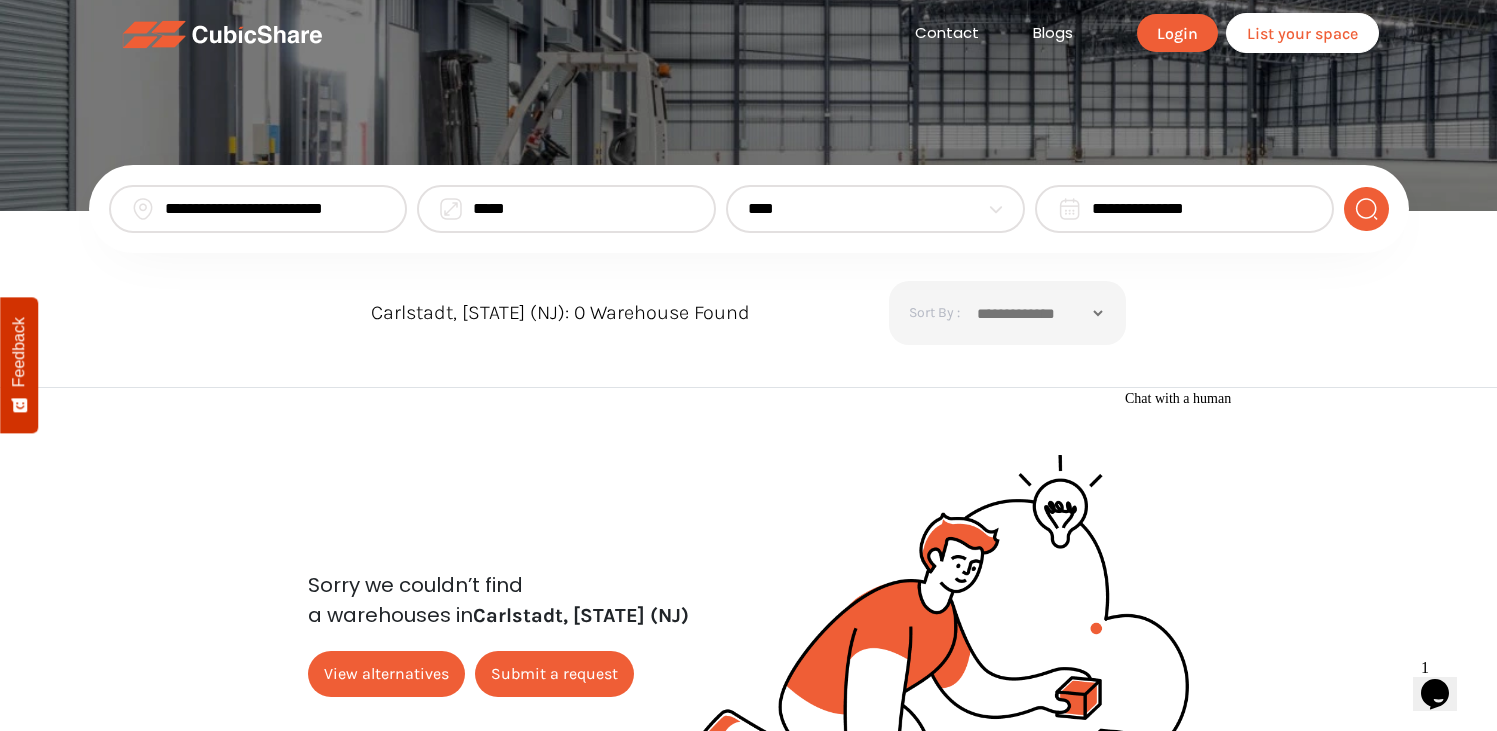 click on "List your space" at bounding box center (1302, 33) 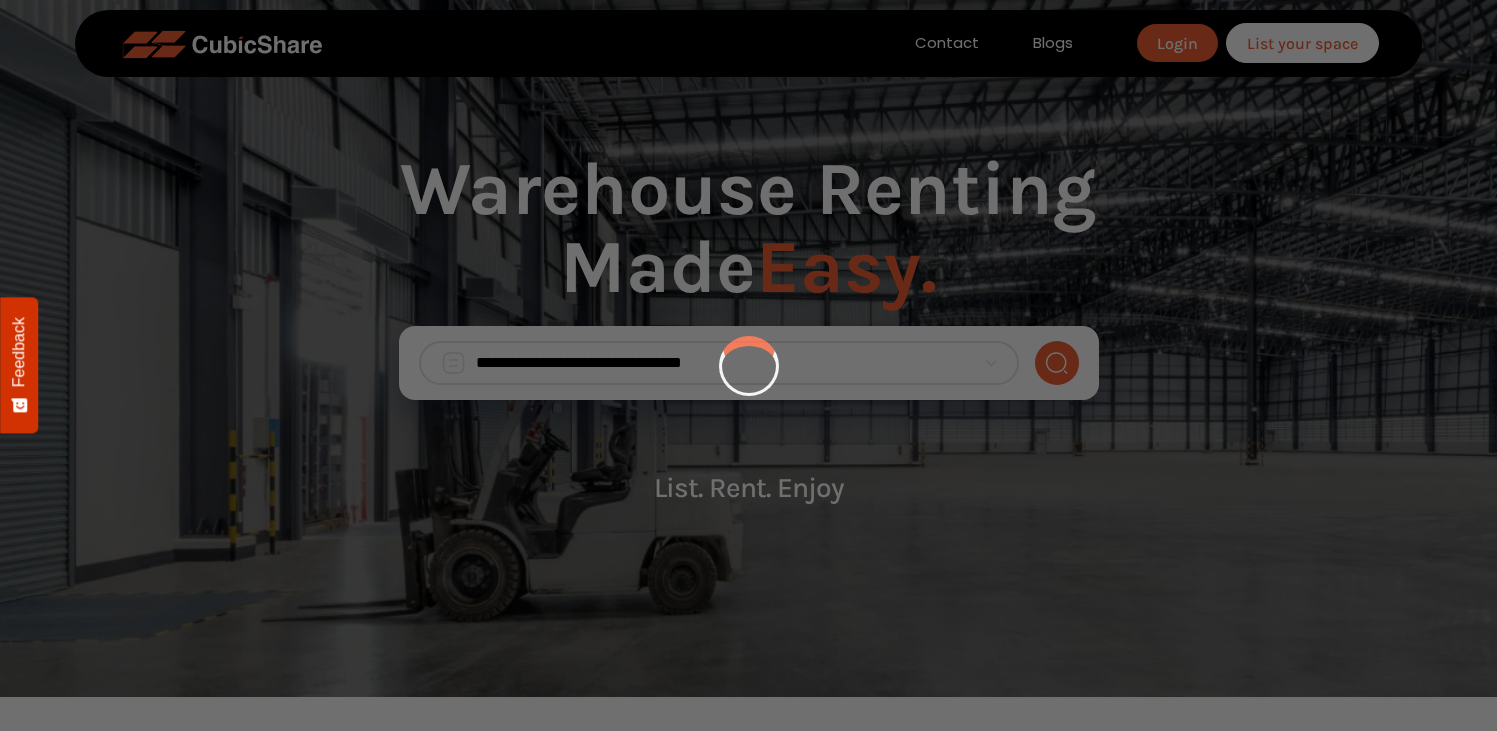scroll, scrollTop: 1193, scrollLeft: 0, axis: vertical 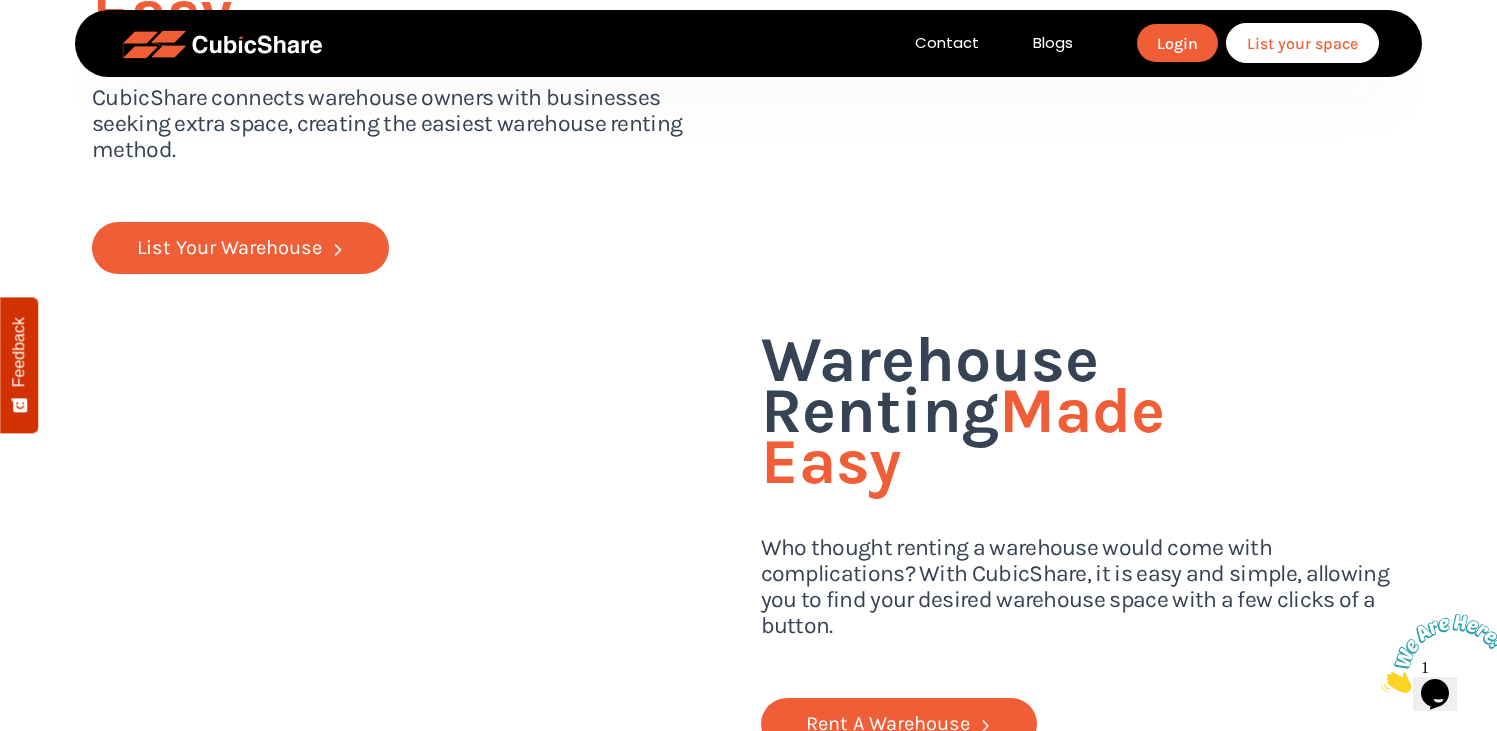 click on "List Your Warehouse" at bounding box center (229, 248) 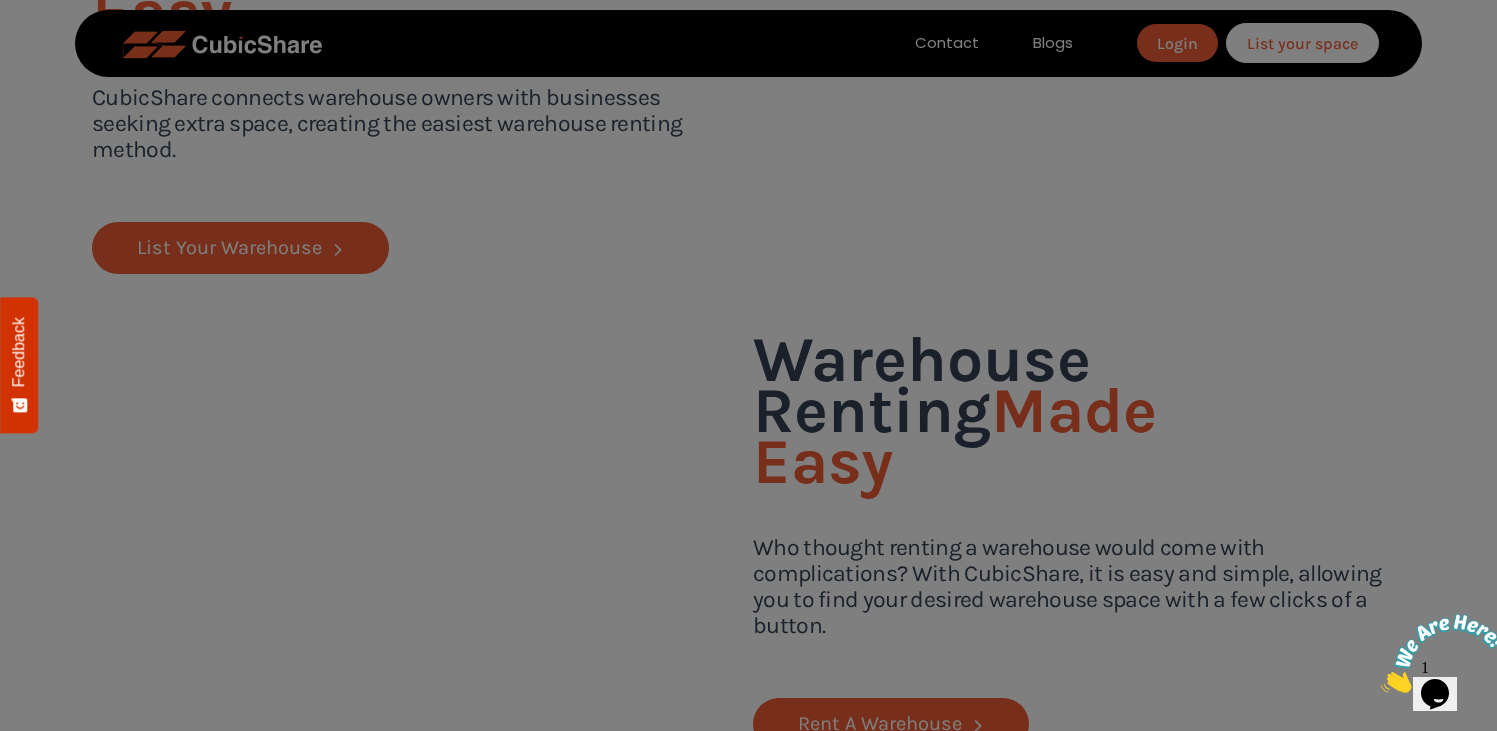 scroll, scrollTop: 1923, scrollLeft: 0, axis: vertical 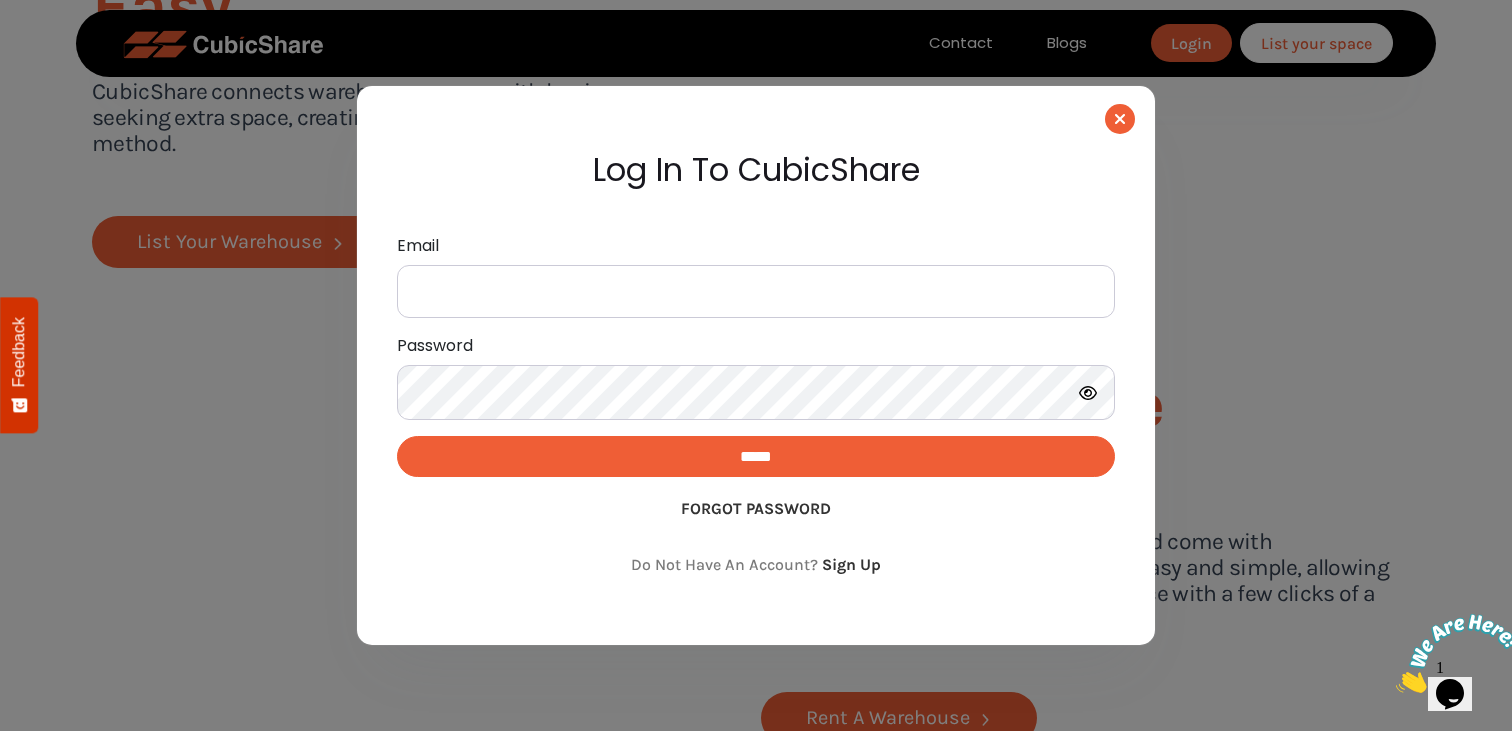 click at bounding box center (756, 291) 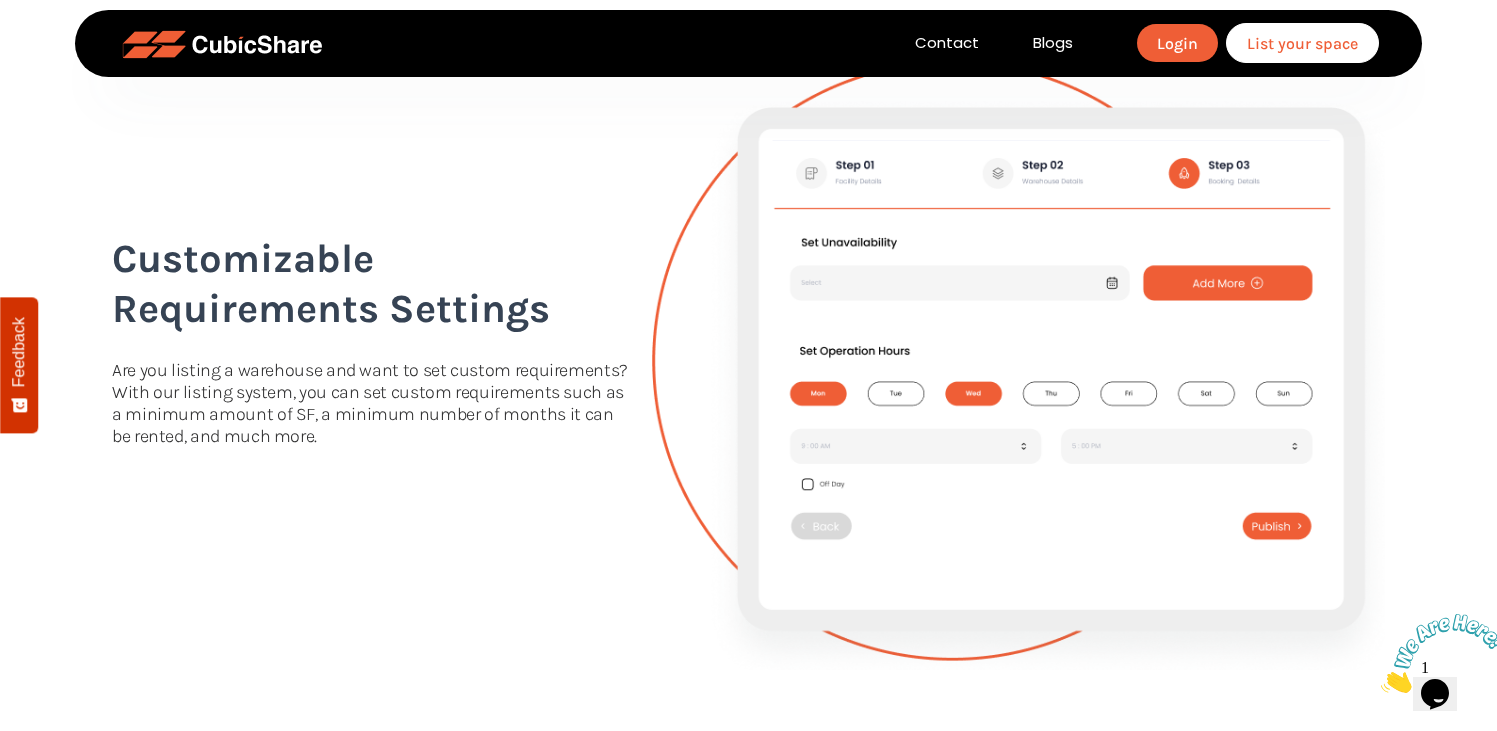 scroll, scrollTop: 5157, scrollLeft: 0, axis: vertical 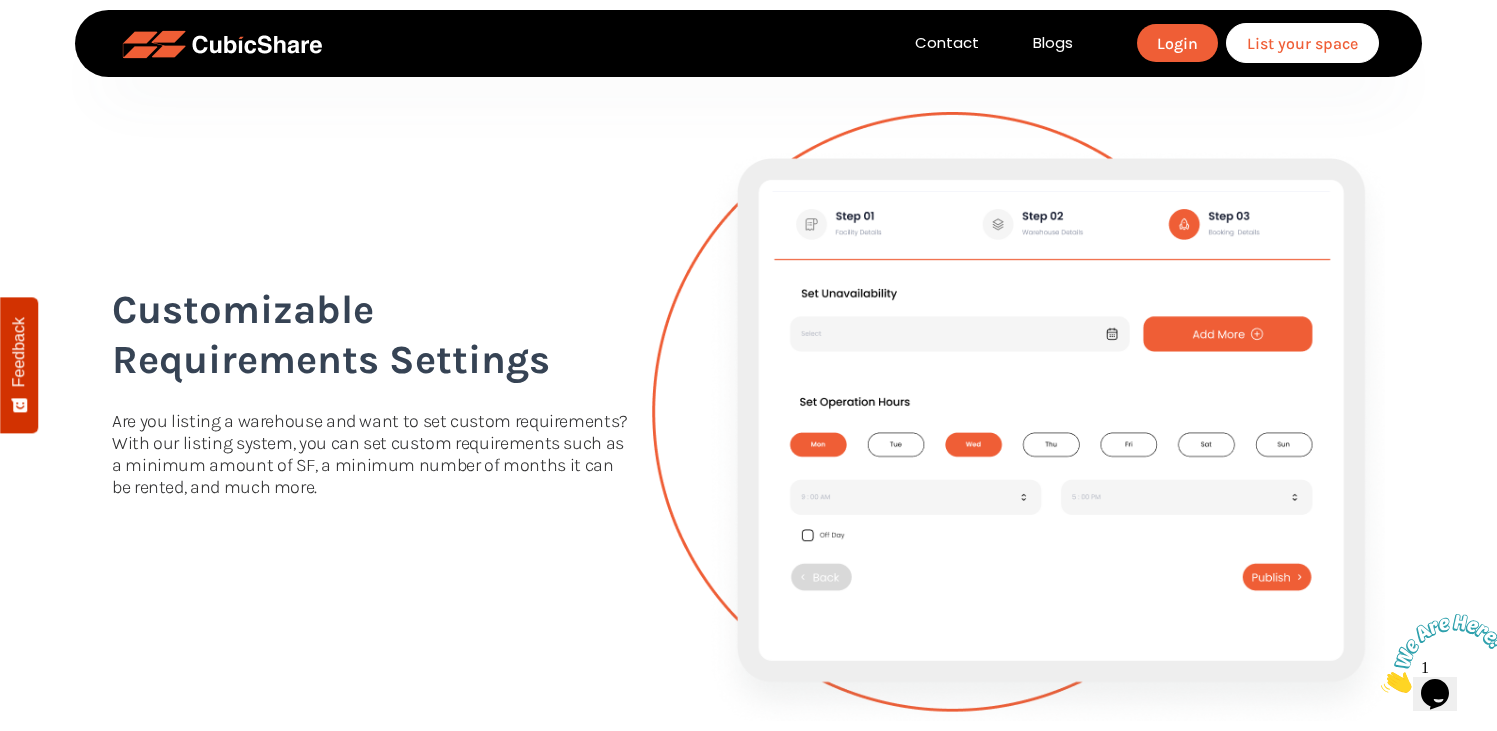 click on "List your space" at bounding box center [1302, 43] 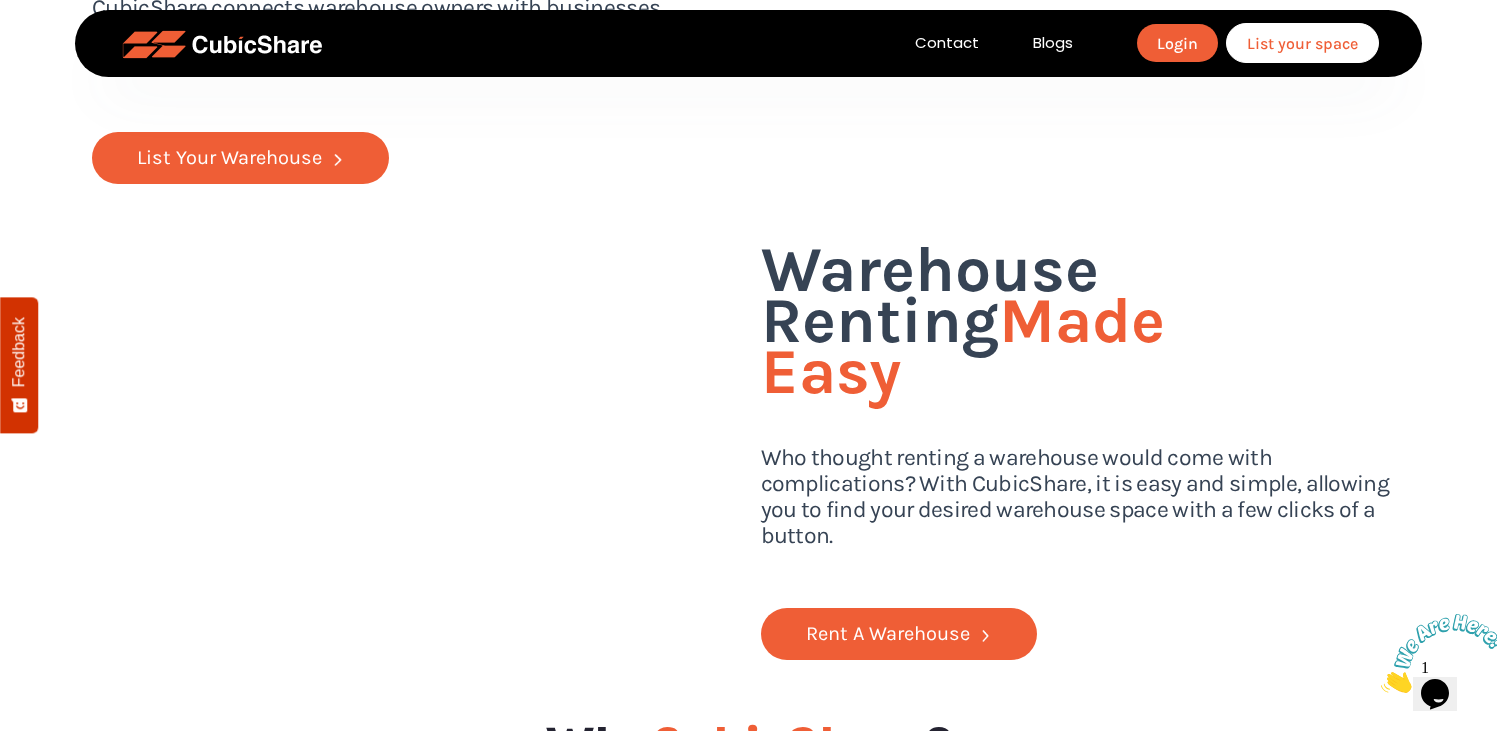 scroll, scrollTop: 1917, scrollLeft: 0, axis: vertical 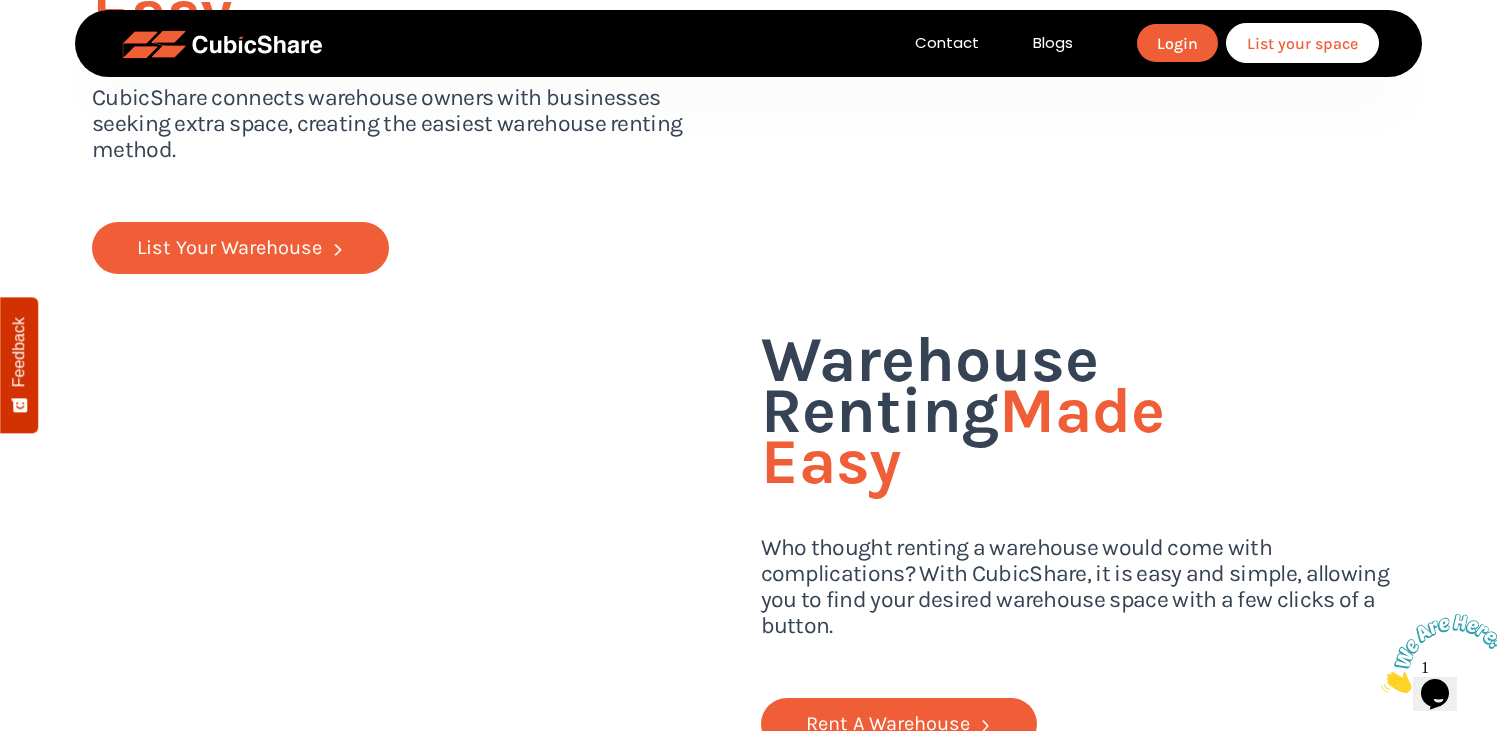 click at bounding box center (1443, 653) 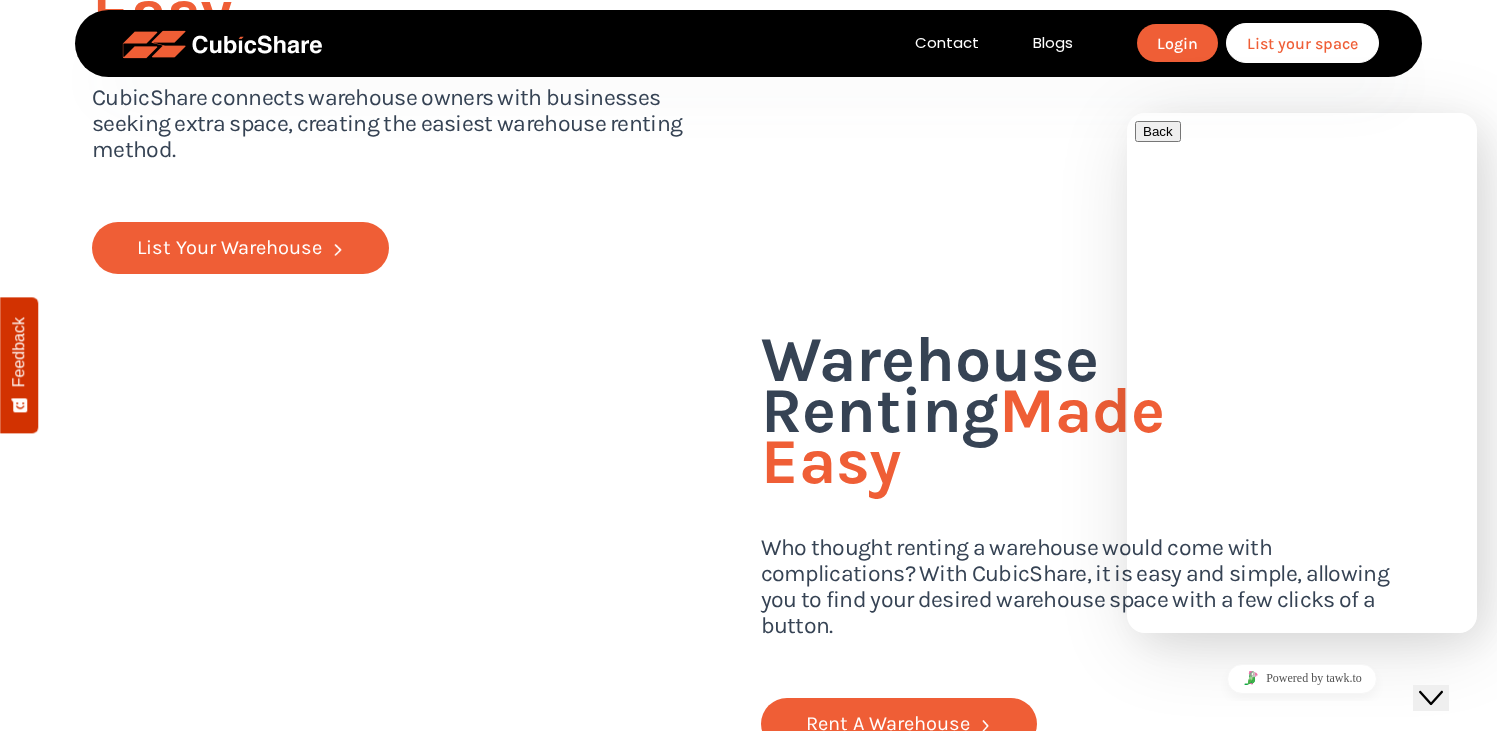 click at bounding box center [1302, 885] 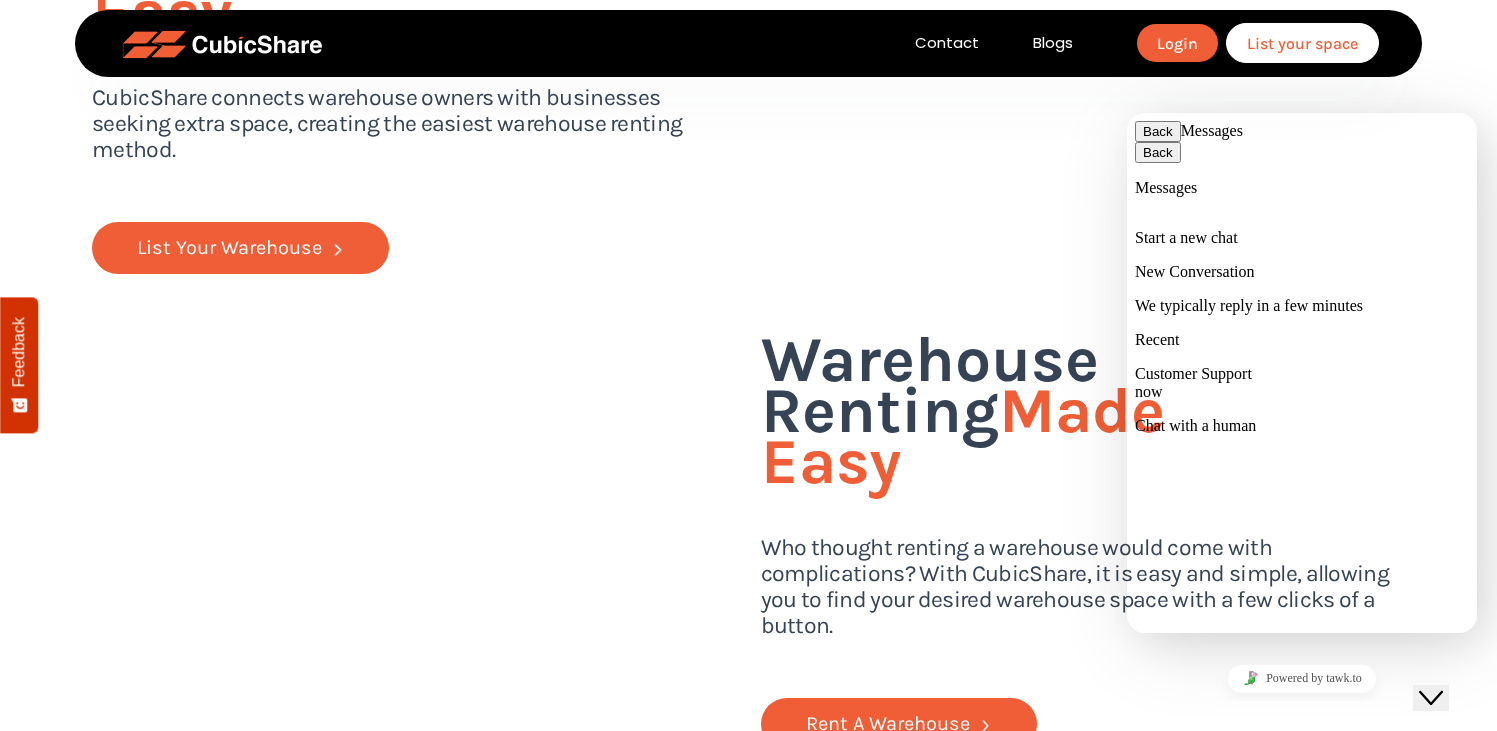 click on "Chat with a human" at bounding box center (1195, 425) 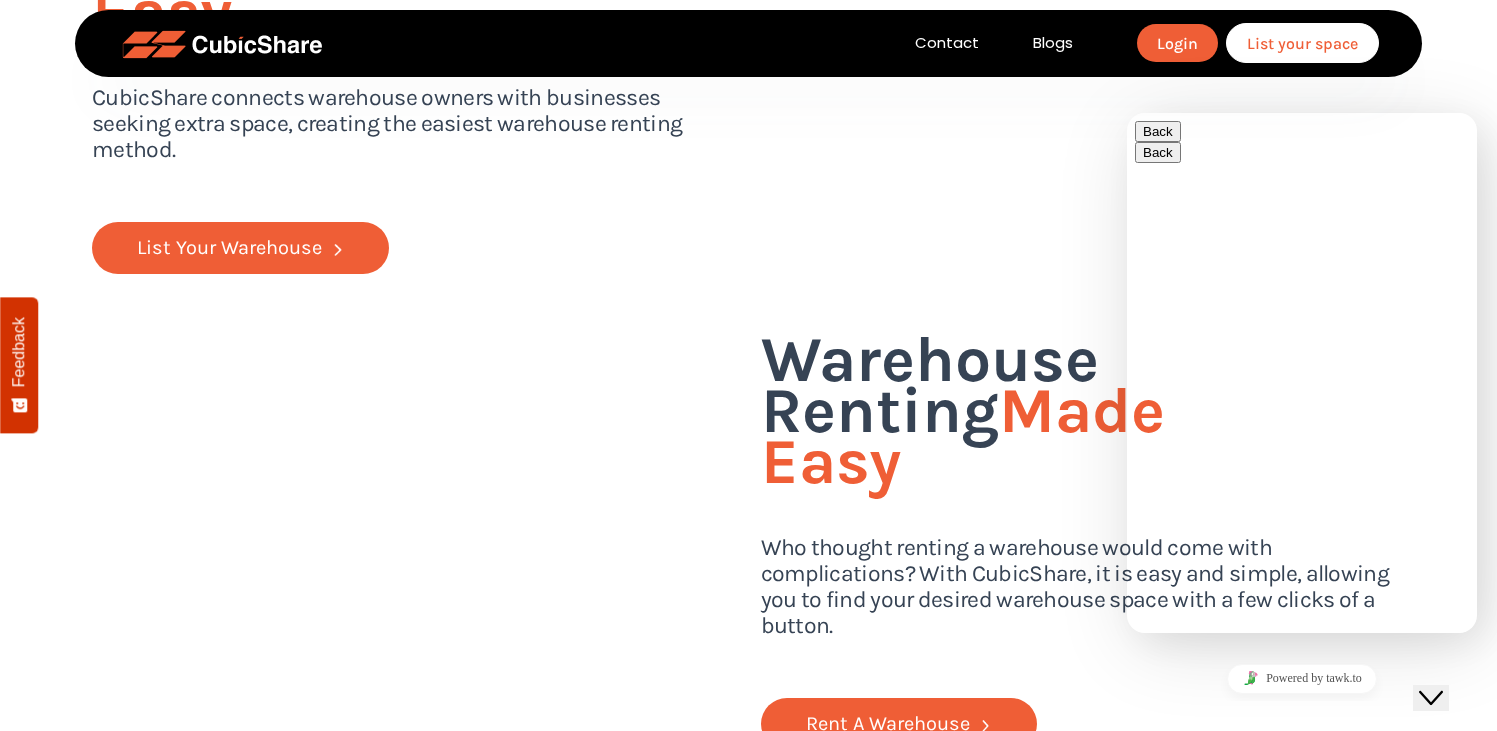 click on "Name" at bounding box center [1312, 699] 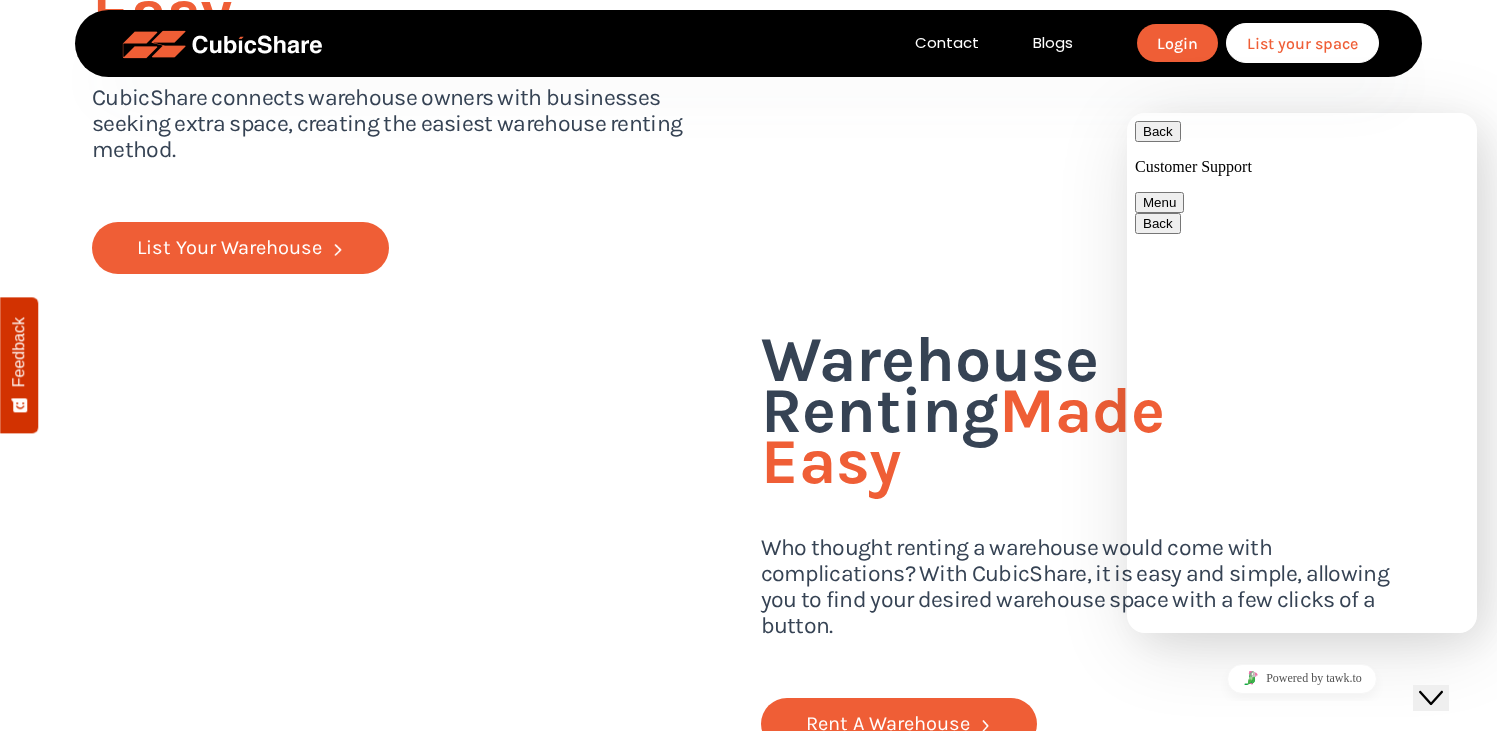 scroll, scrollTop: 0, scrollLeft: 0, axis: both 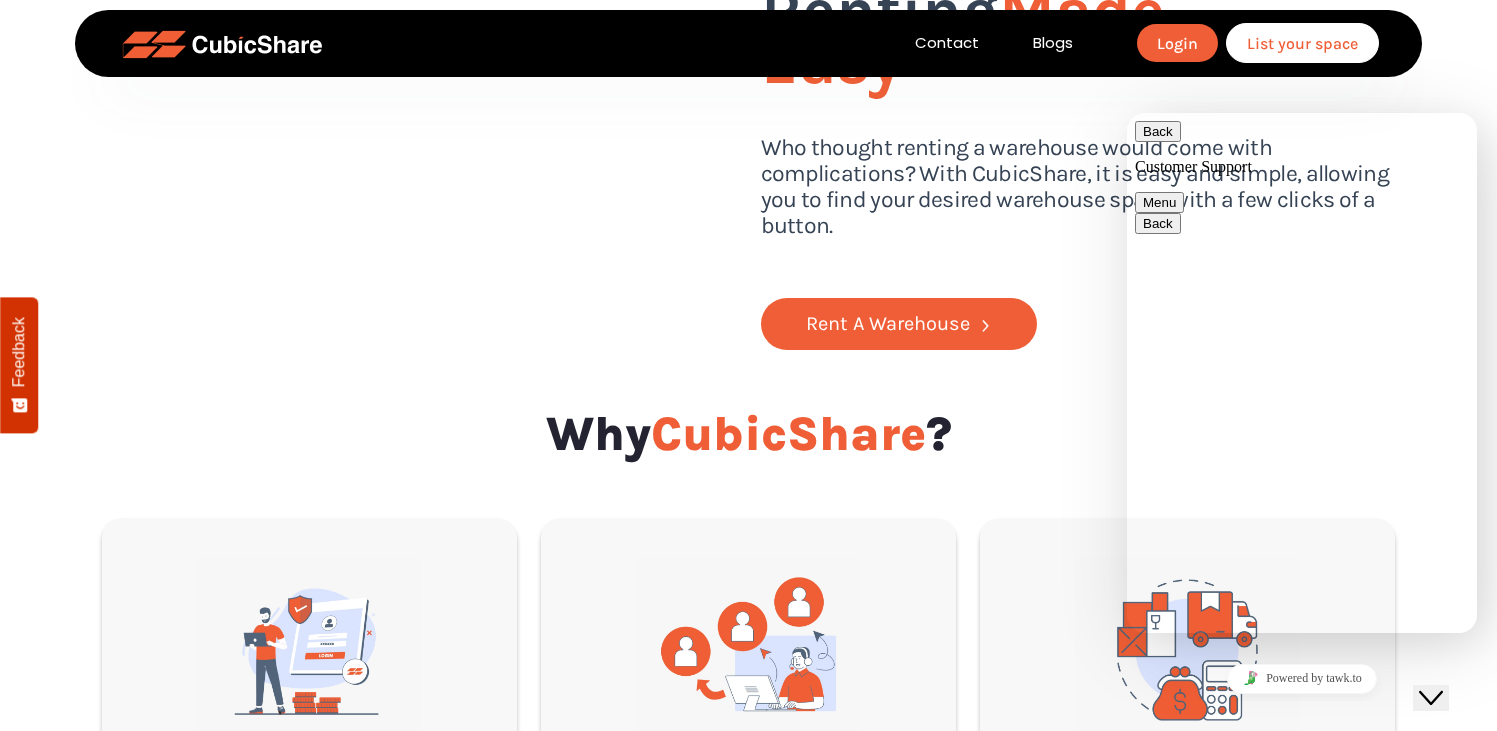 drag, startPoint x: 1427, startPoint y: 351, endPoint x: 1225, endPoint y: 355, distance: 202.0396 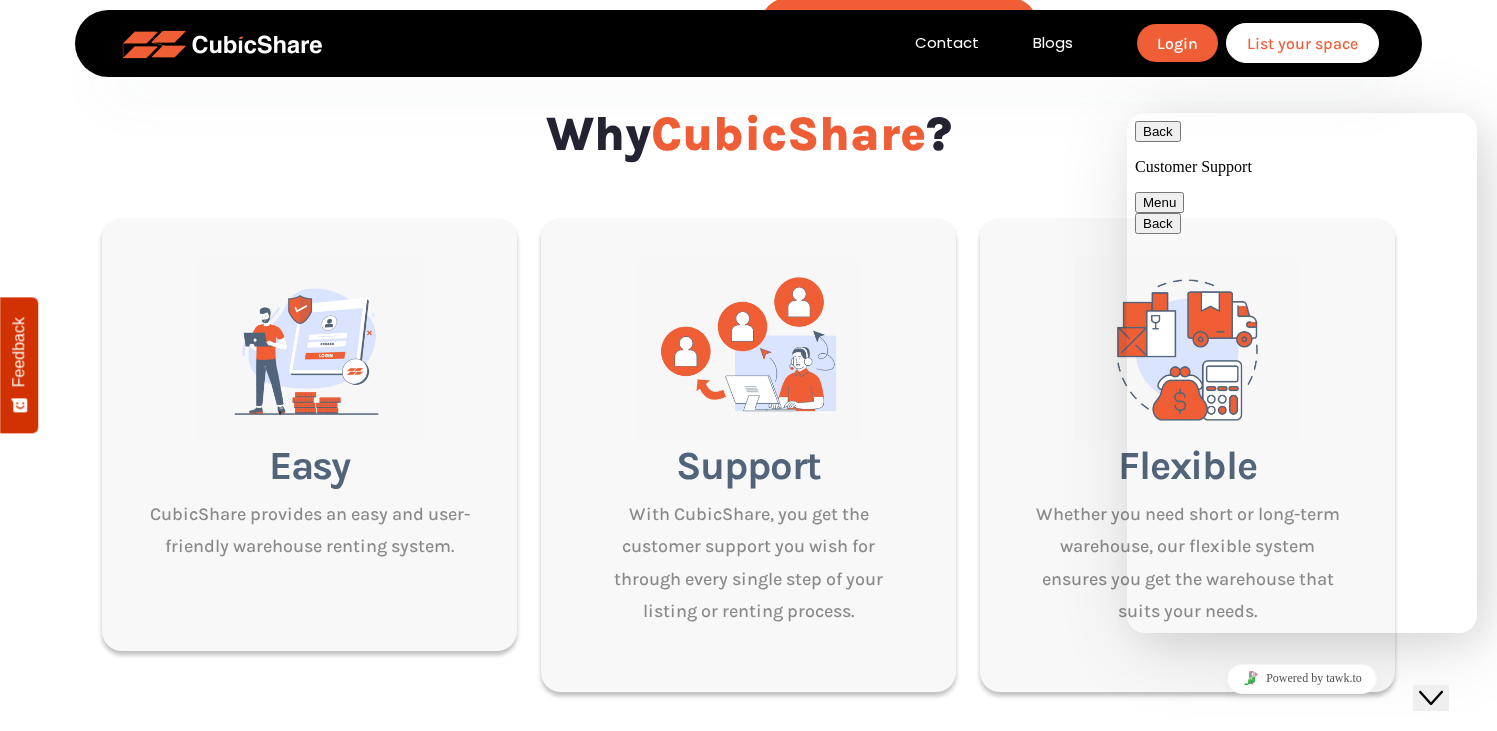 click on "Rate this chat Upload File Insert emoji" at bounding box center (1127, 113) 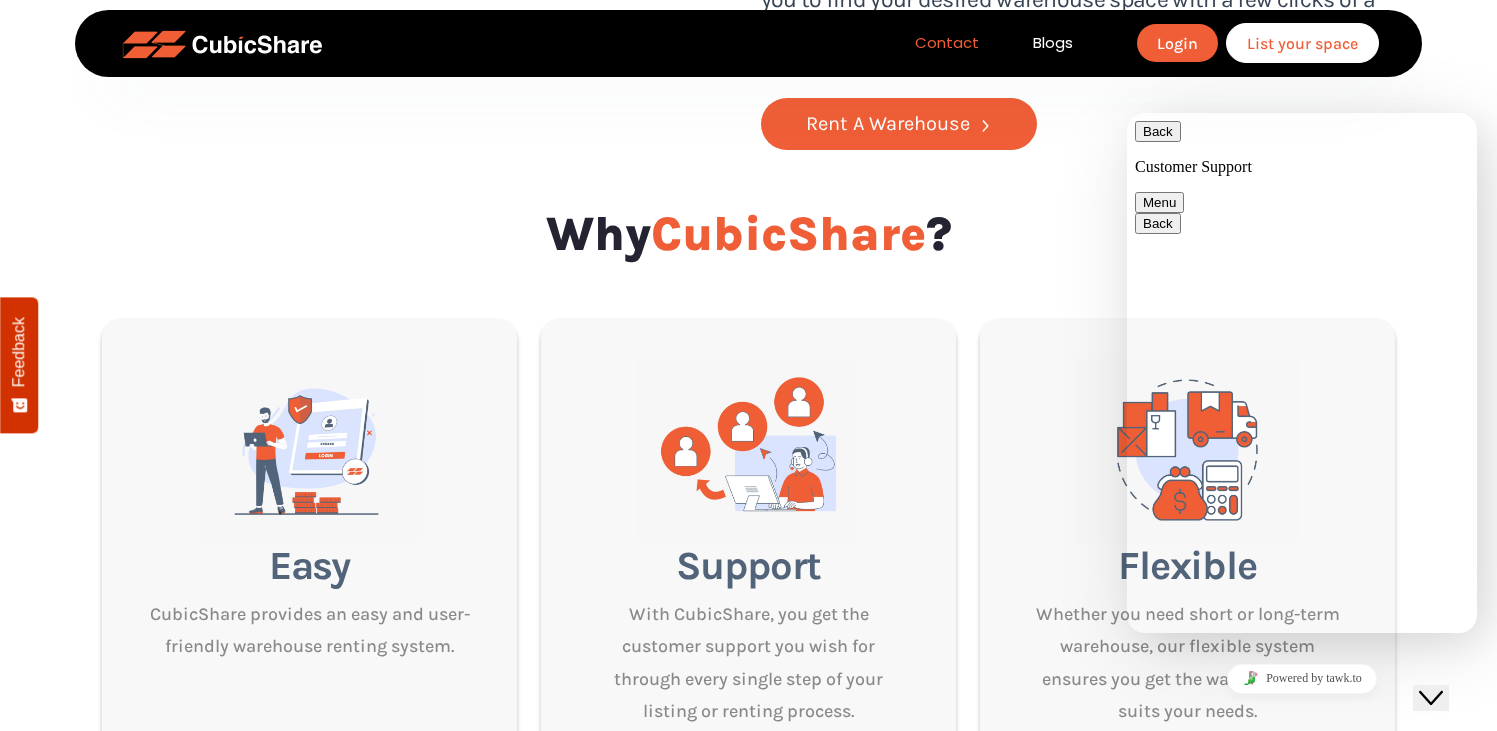 click on "Contact" at bounding box center [947, 43] 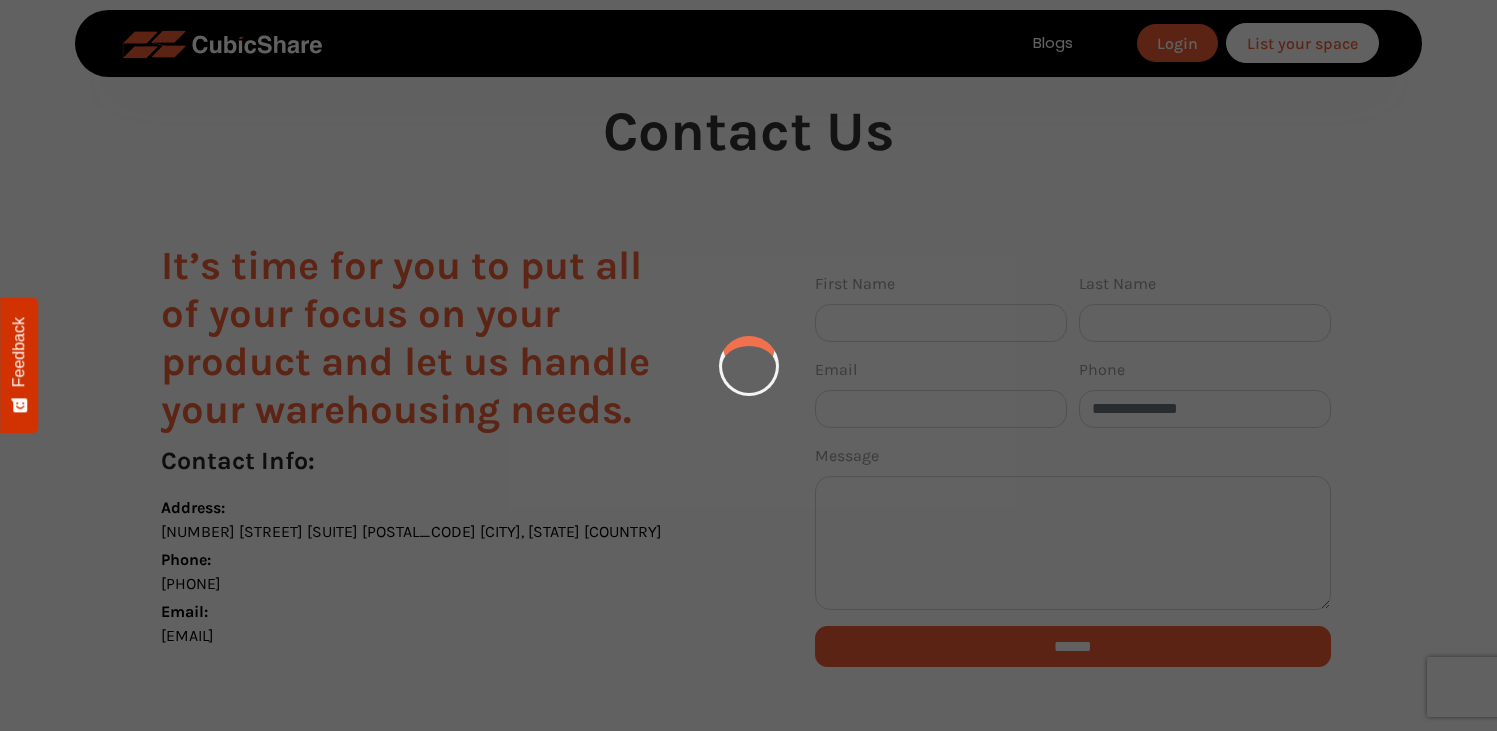 scroll, scrollTop: 0, scrollLeft: 0, axis: both 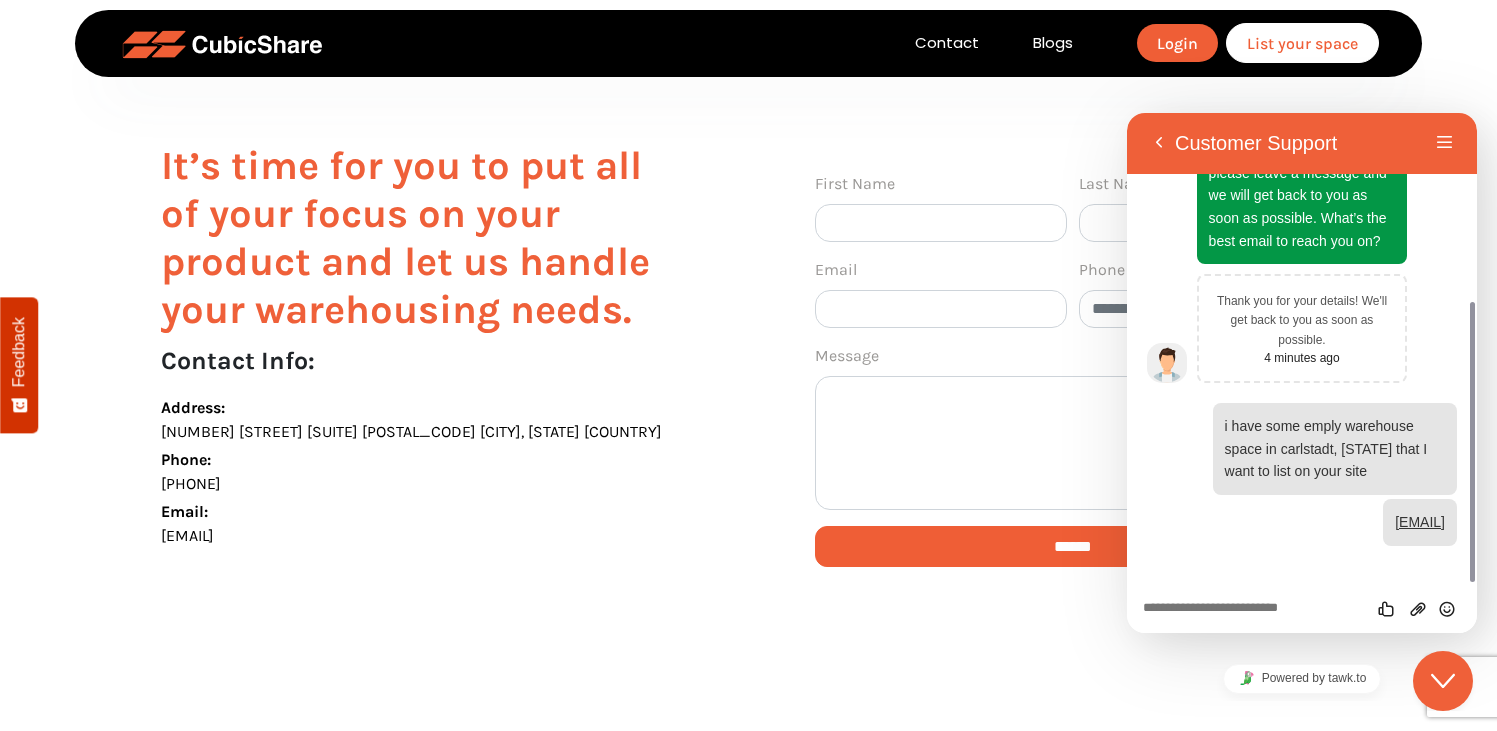 drag, startPoint x: 1380, startPoint y: 128, endPoint x: 337, endPoint y: 122, distance: 1043.0172 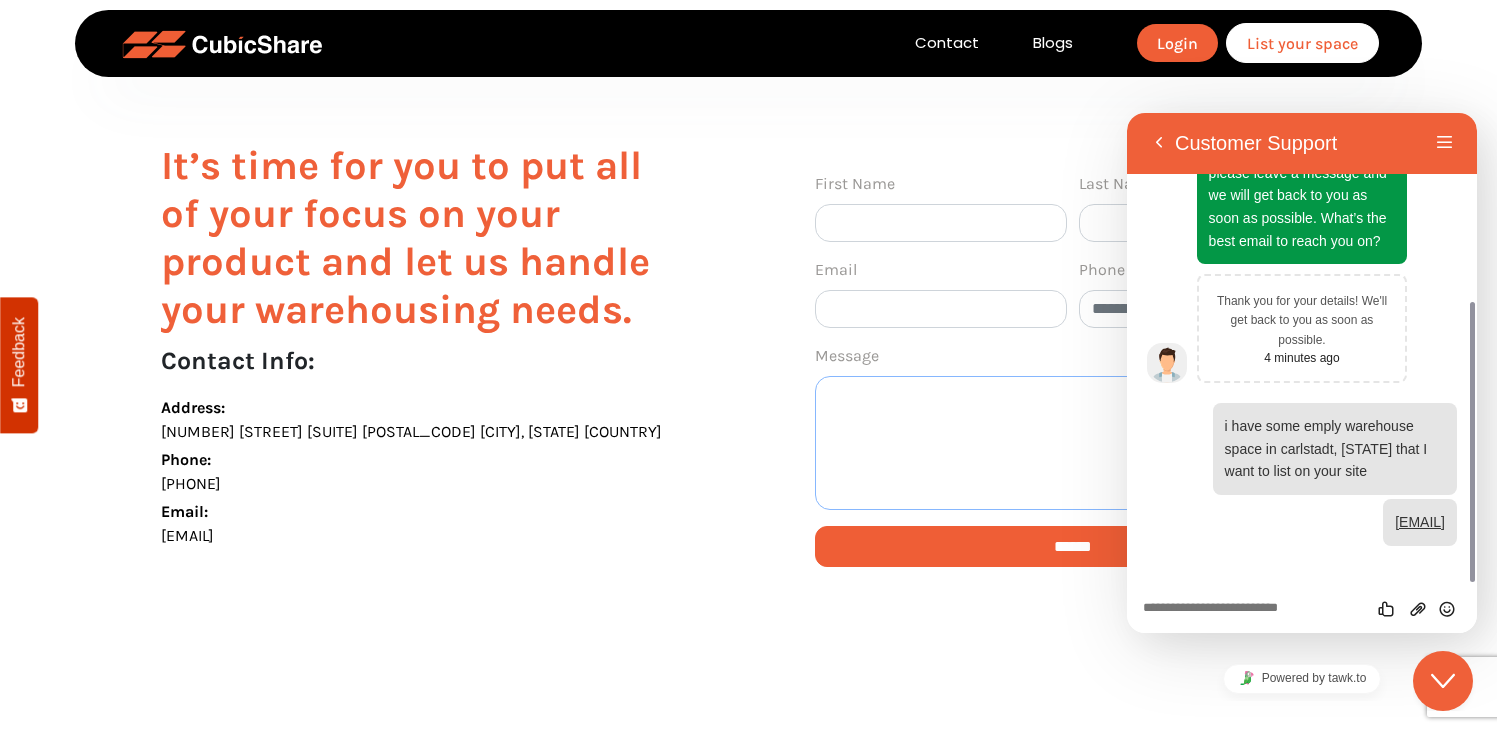 click at bounding box center (1073, 443) 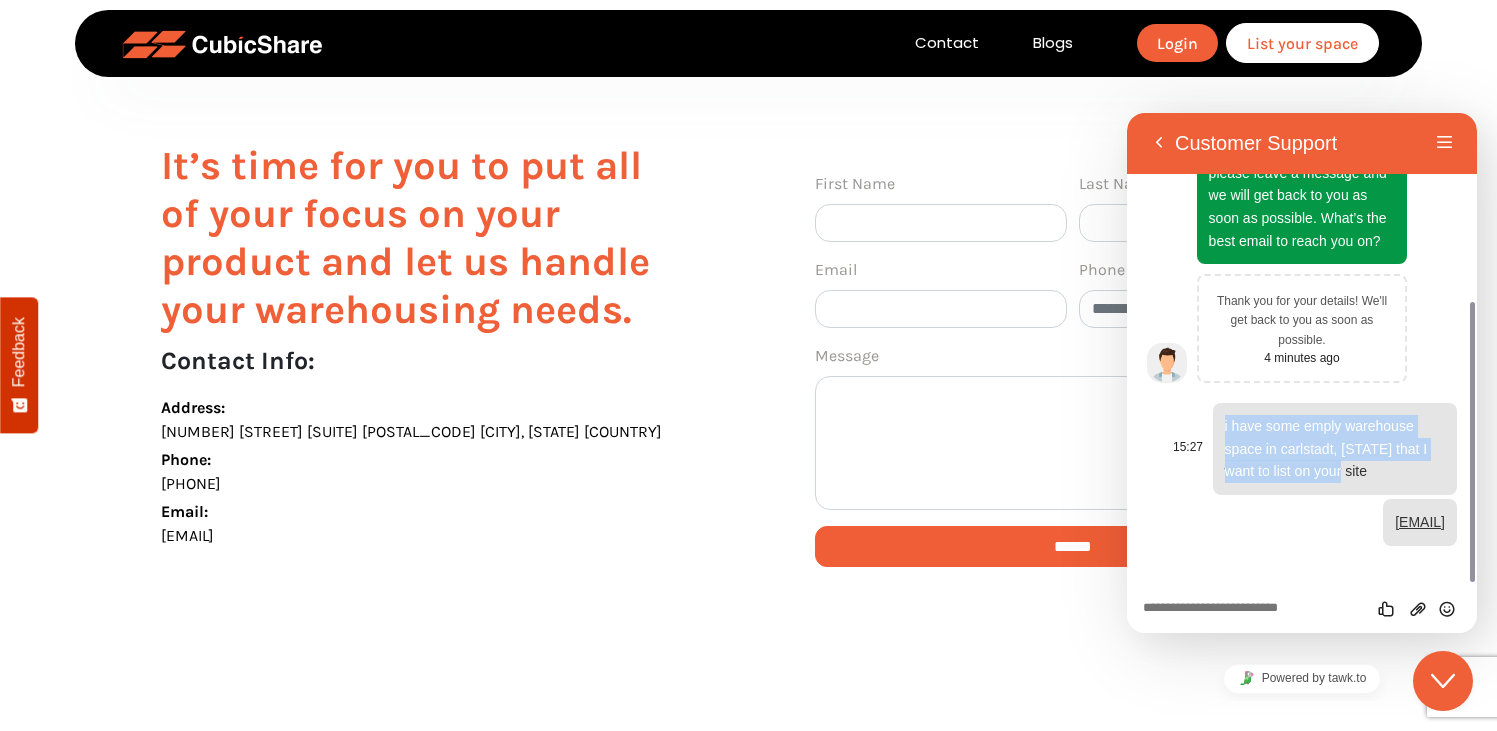 drag, startPoint x: 1223, startPoint y: 444, endPoint x: 1332, endPoint y: 504, distance: 124.42267 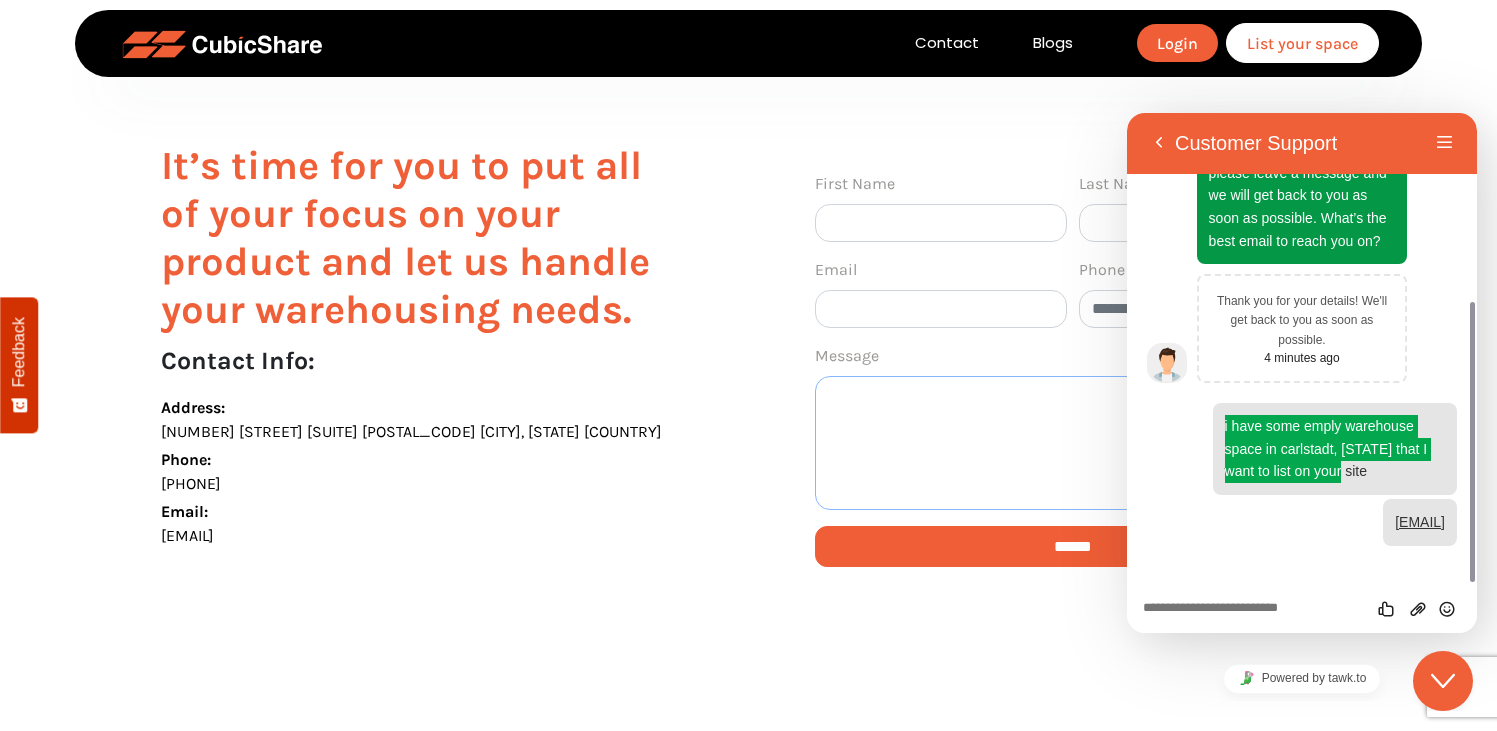 drag, startPoint x: 964, startPoint y: 453, endPoint x: 922, endPoint y: 439, distance: 44.27189 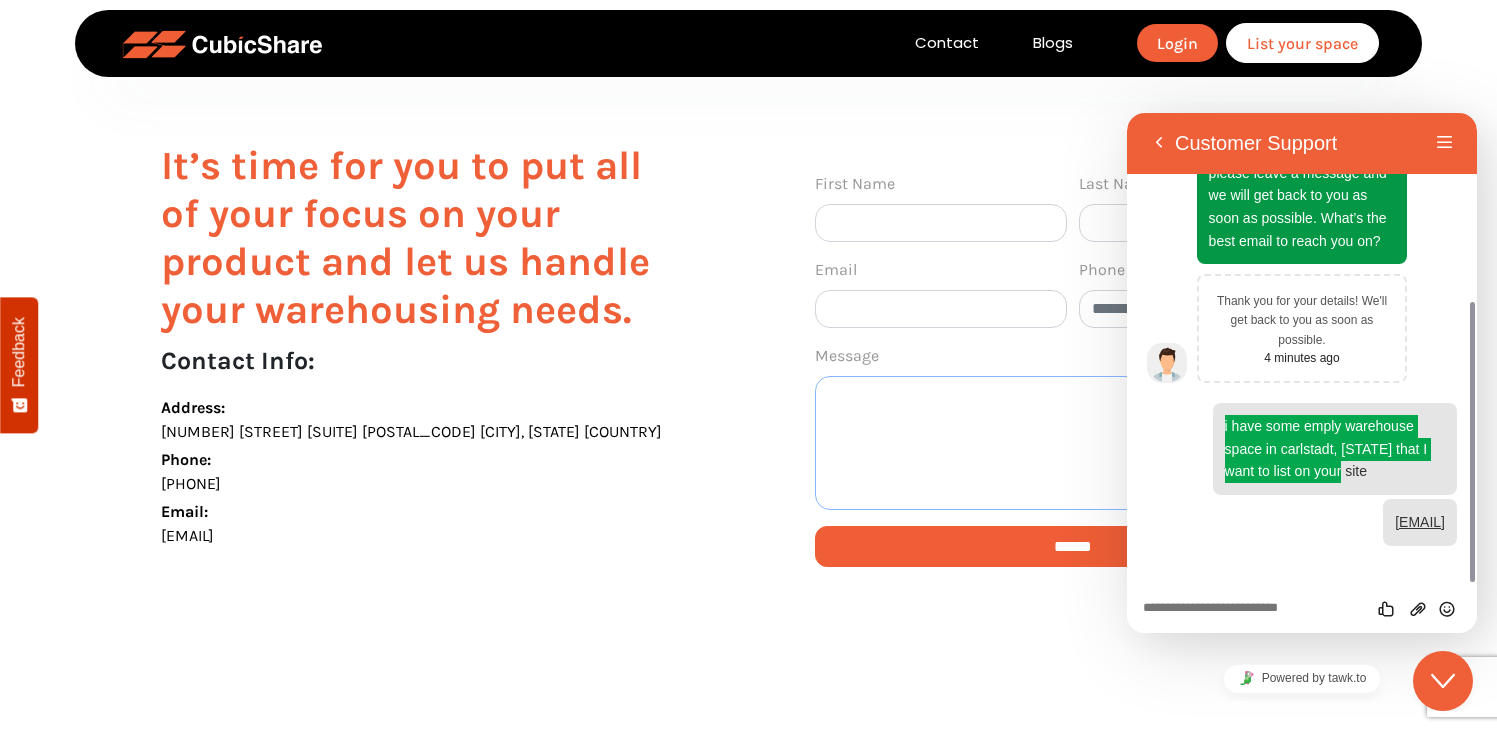 paste on "**********" 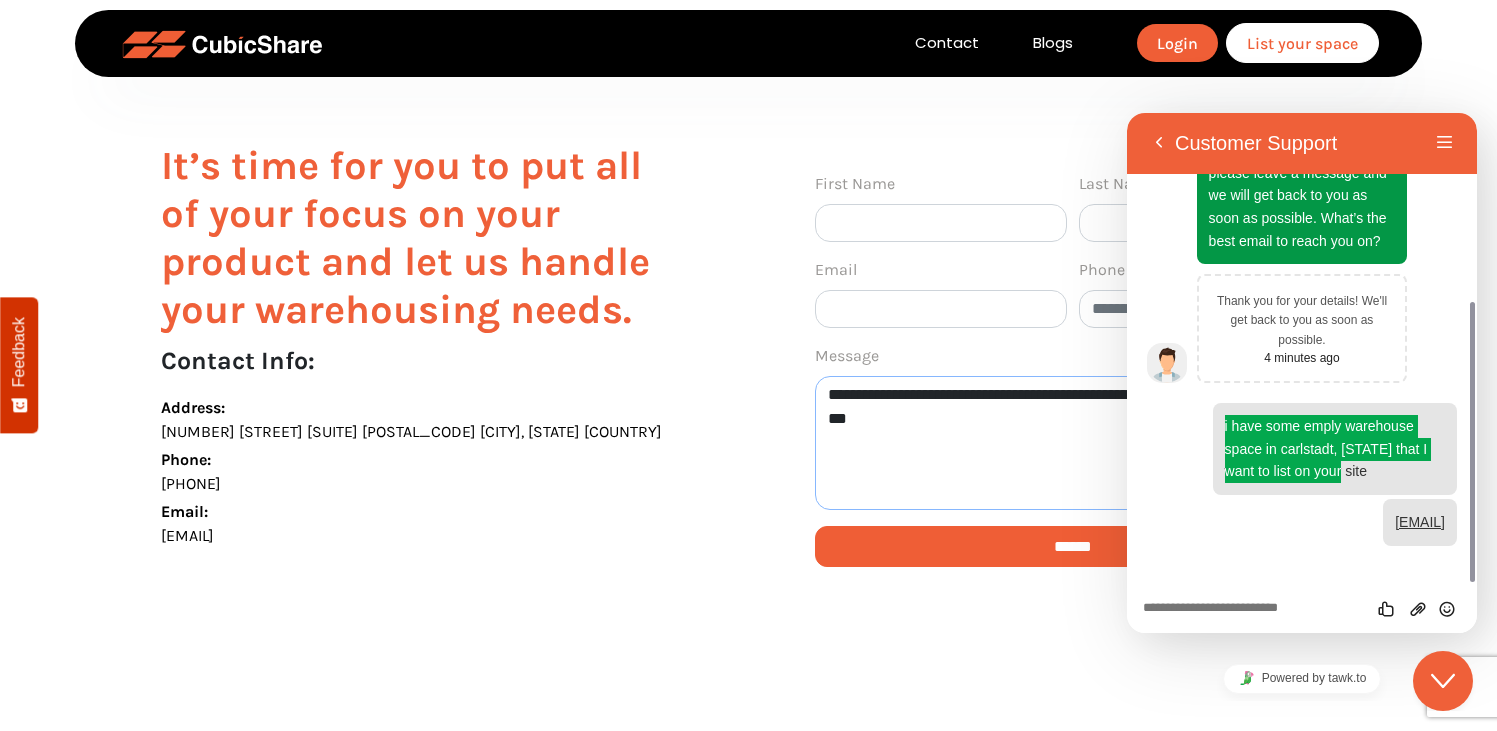 type on "**********" 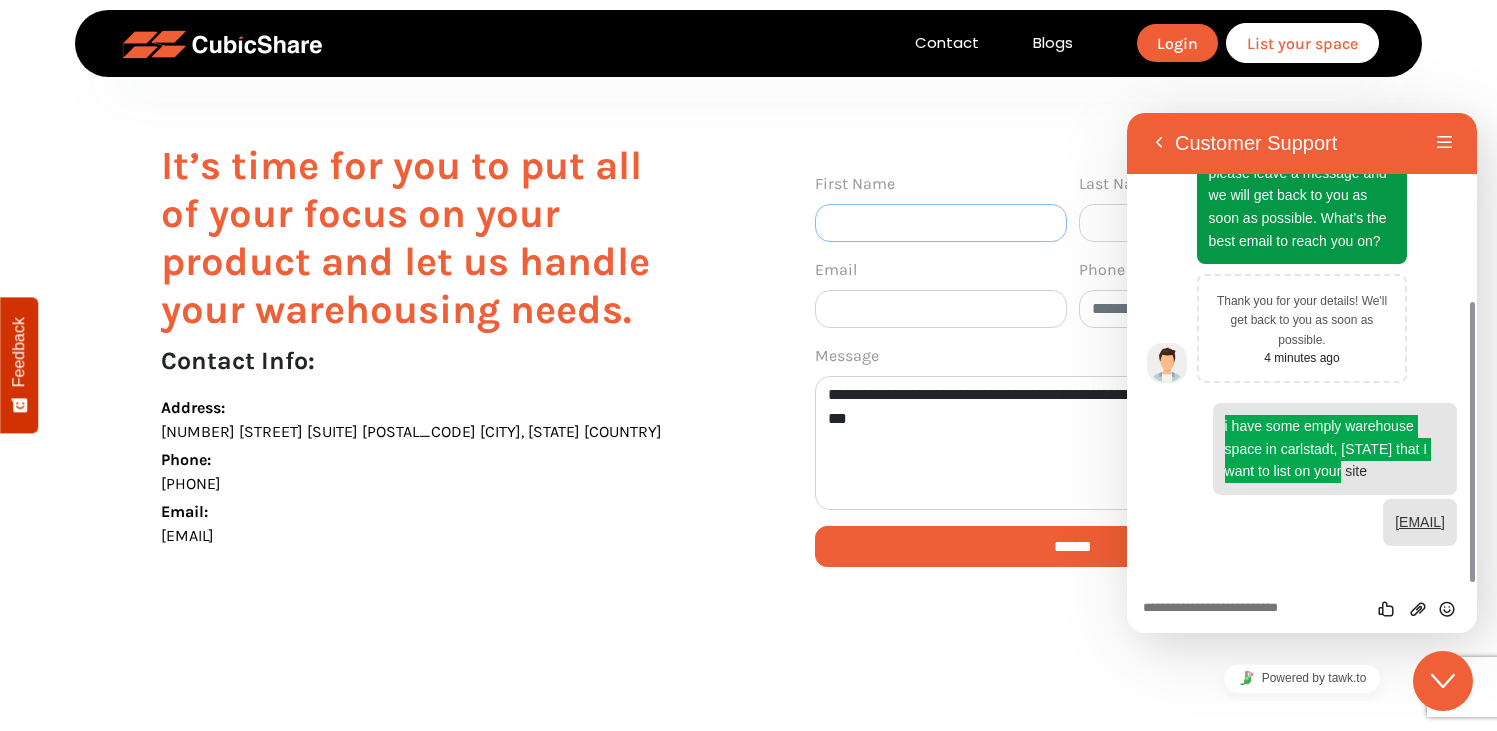 click at bounding box center (941, 223) 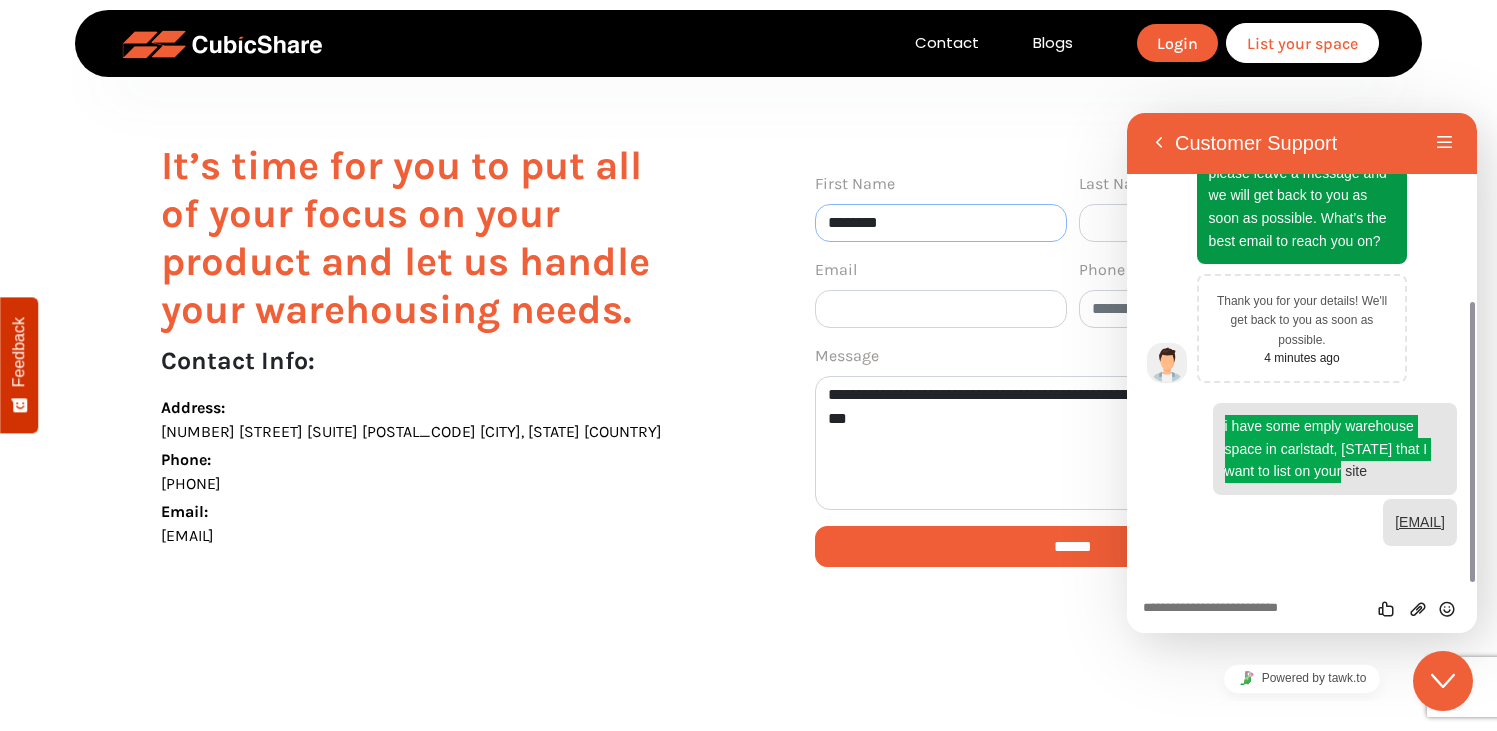 type on "********" 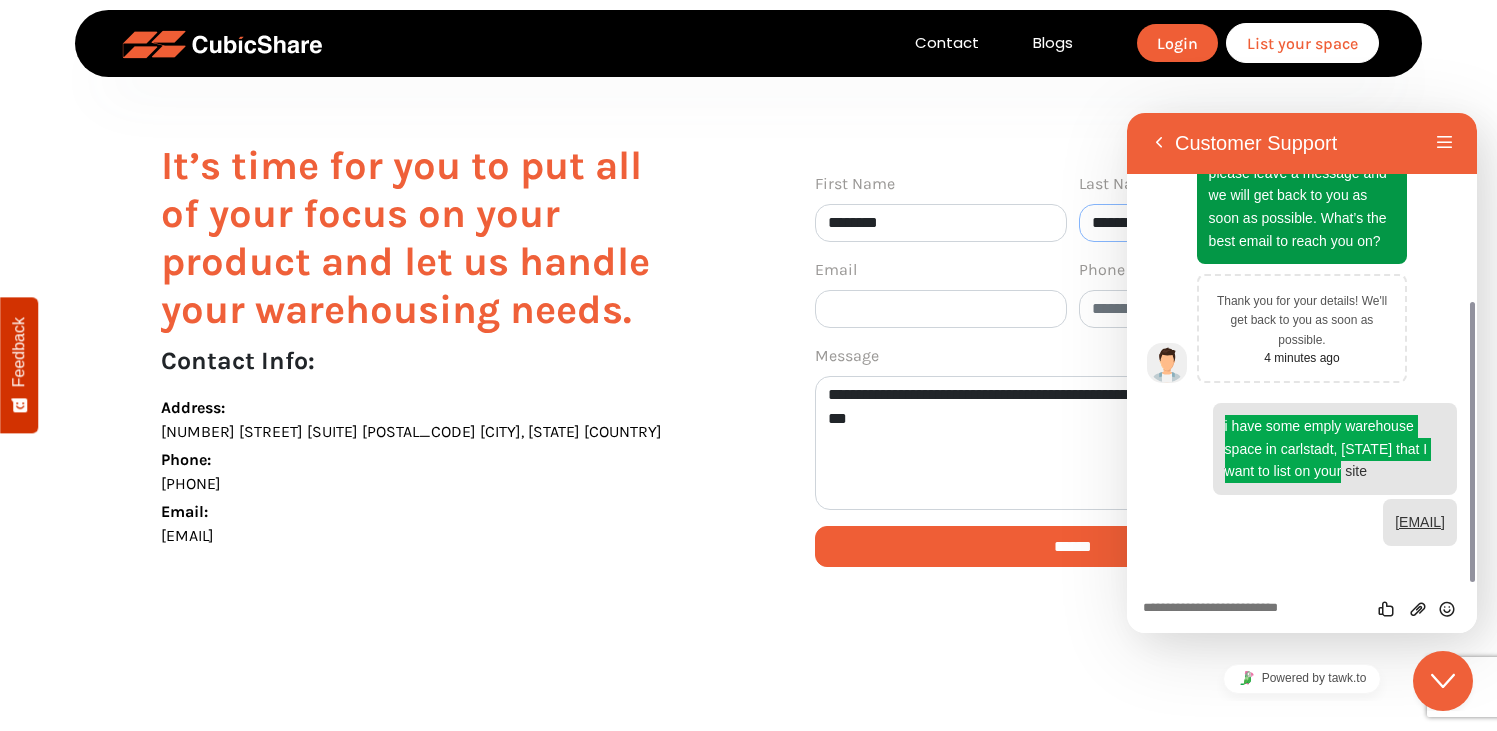 type on "**********" 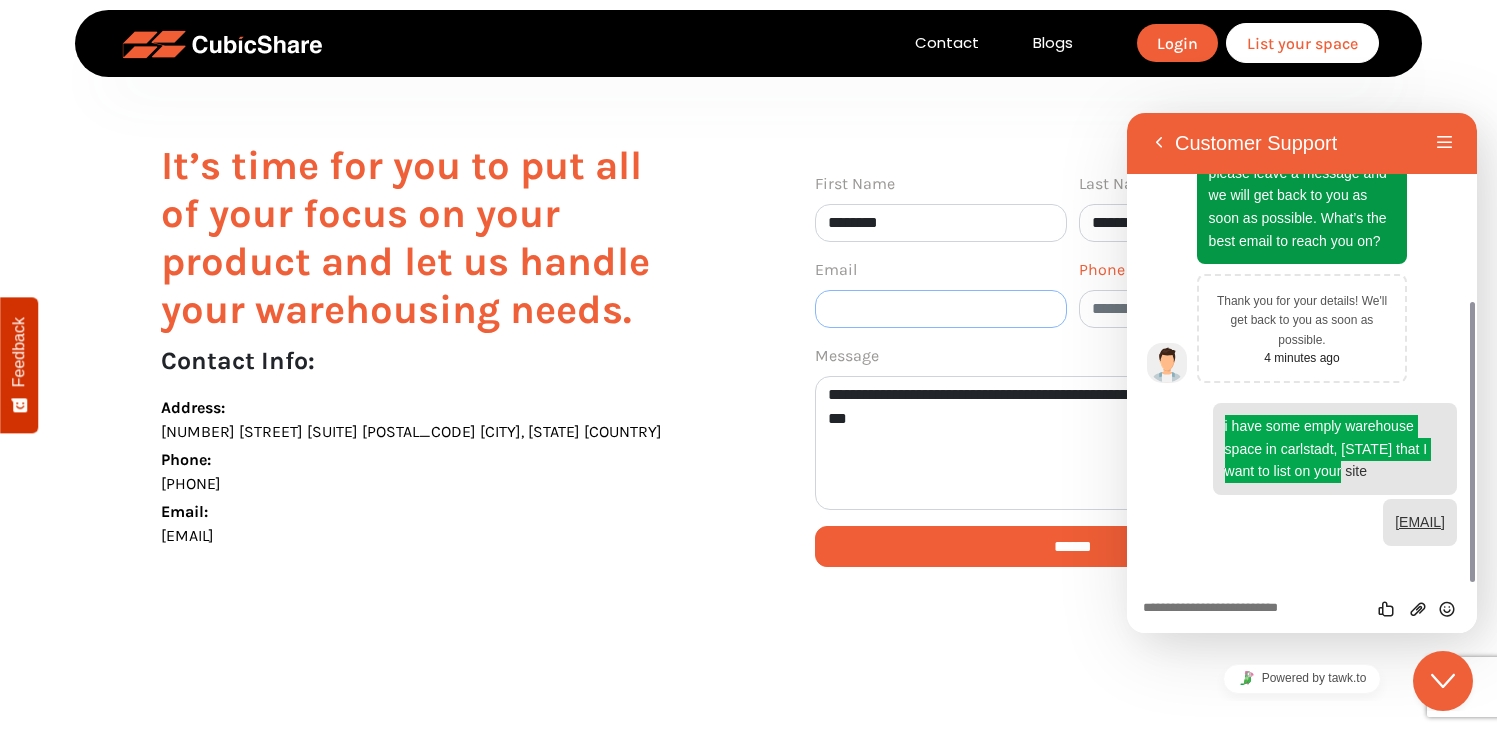 type on "**********" 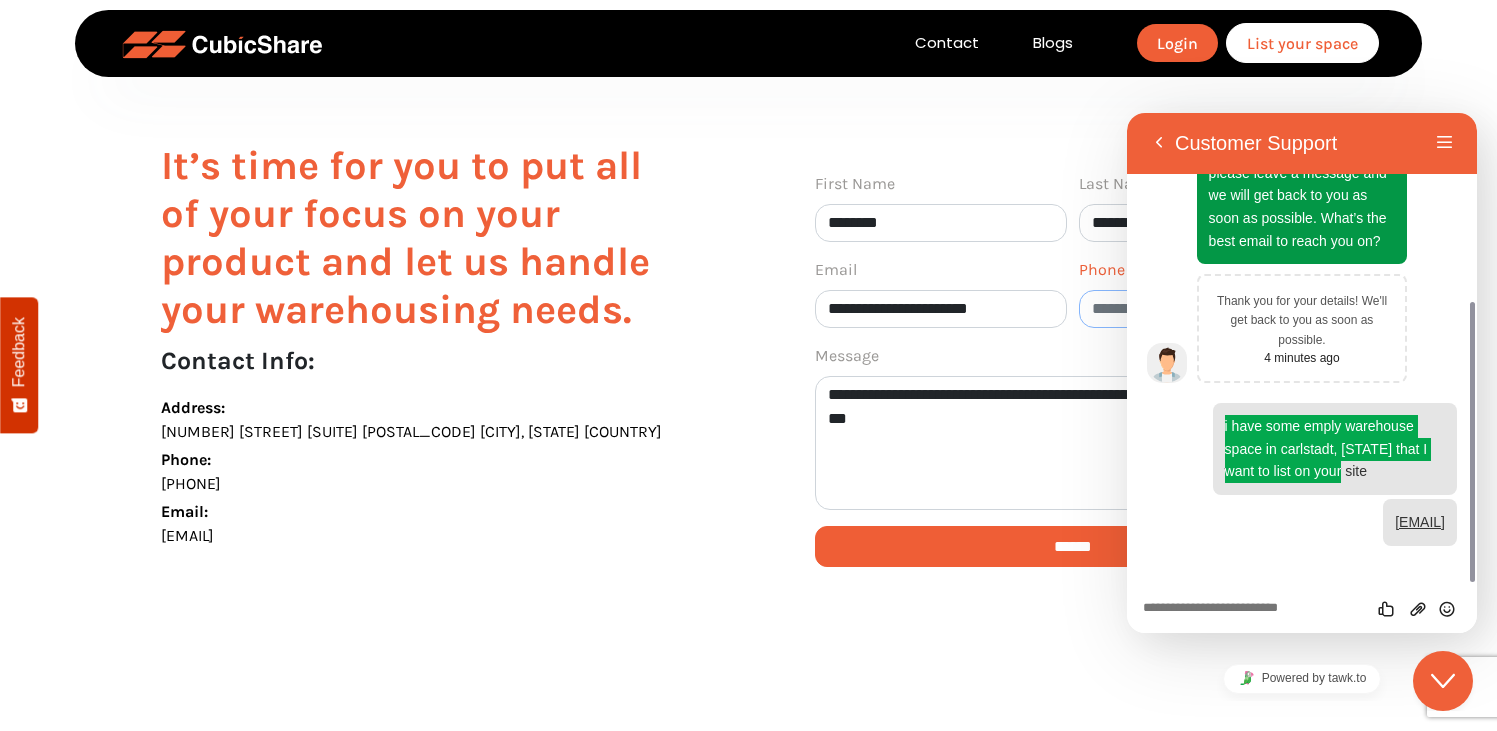 type on "**********" 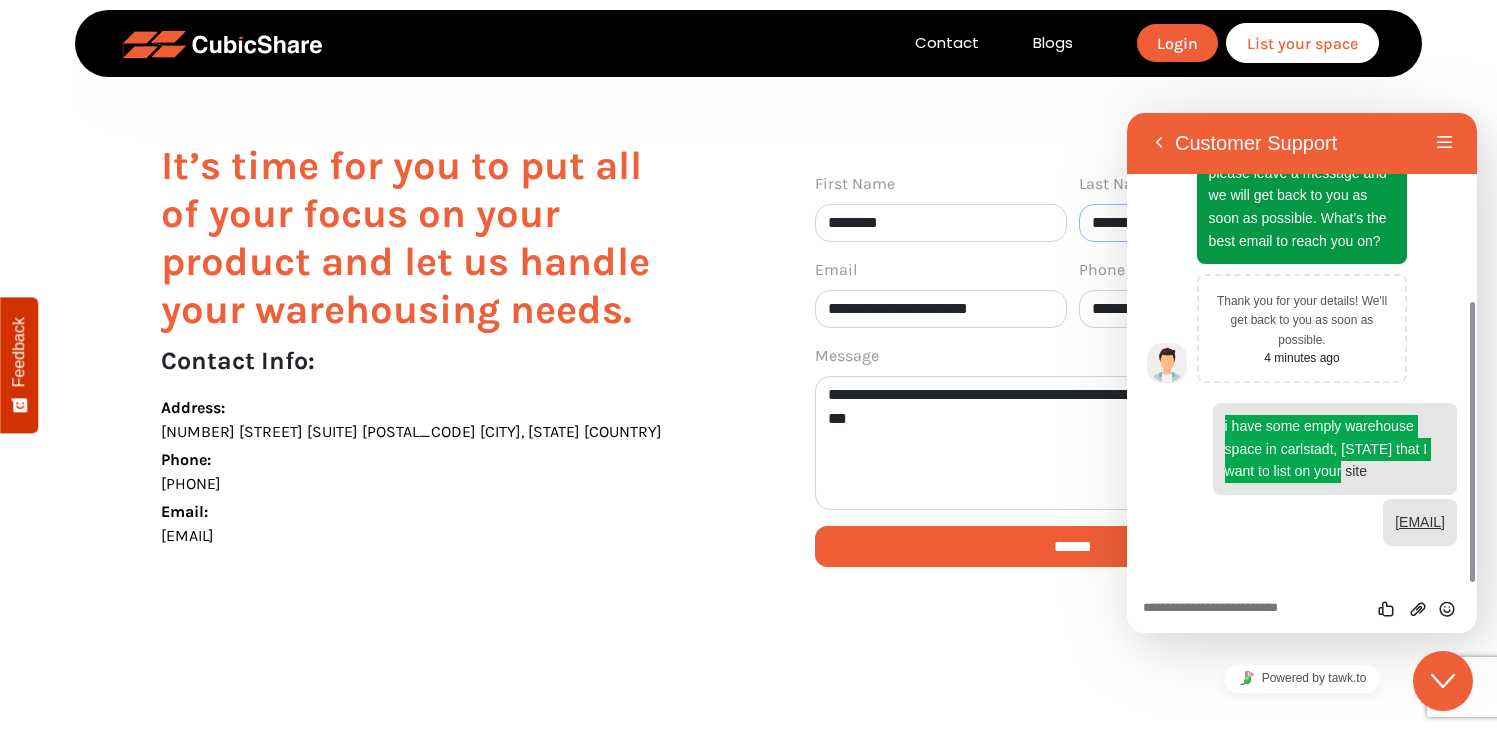 type on "**********" 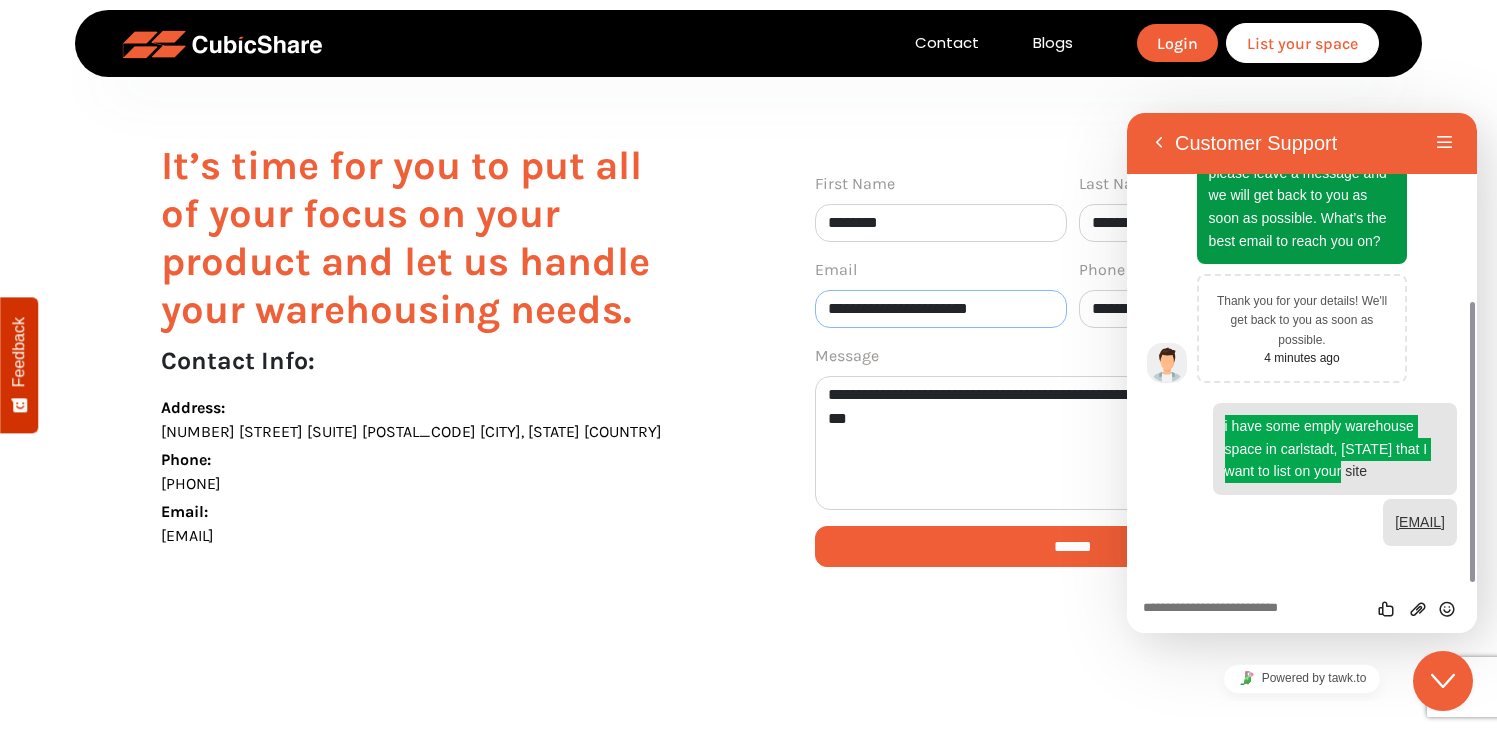 drag, startPoint x: 860, startPoint y: 310, endPoint x: 460, endPoint y: 330, distance: 400.4997 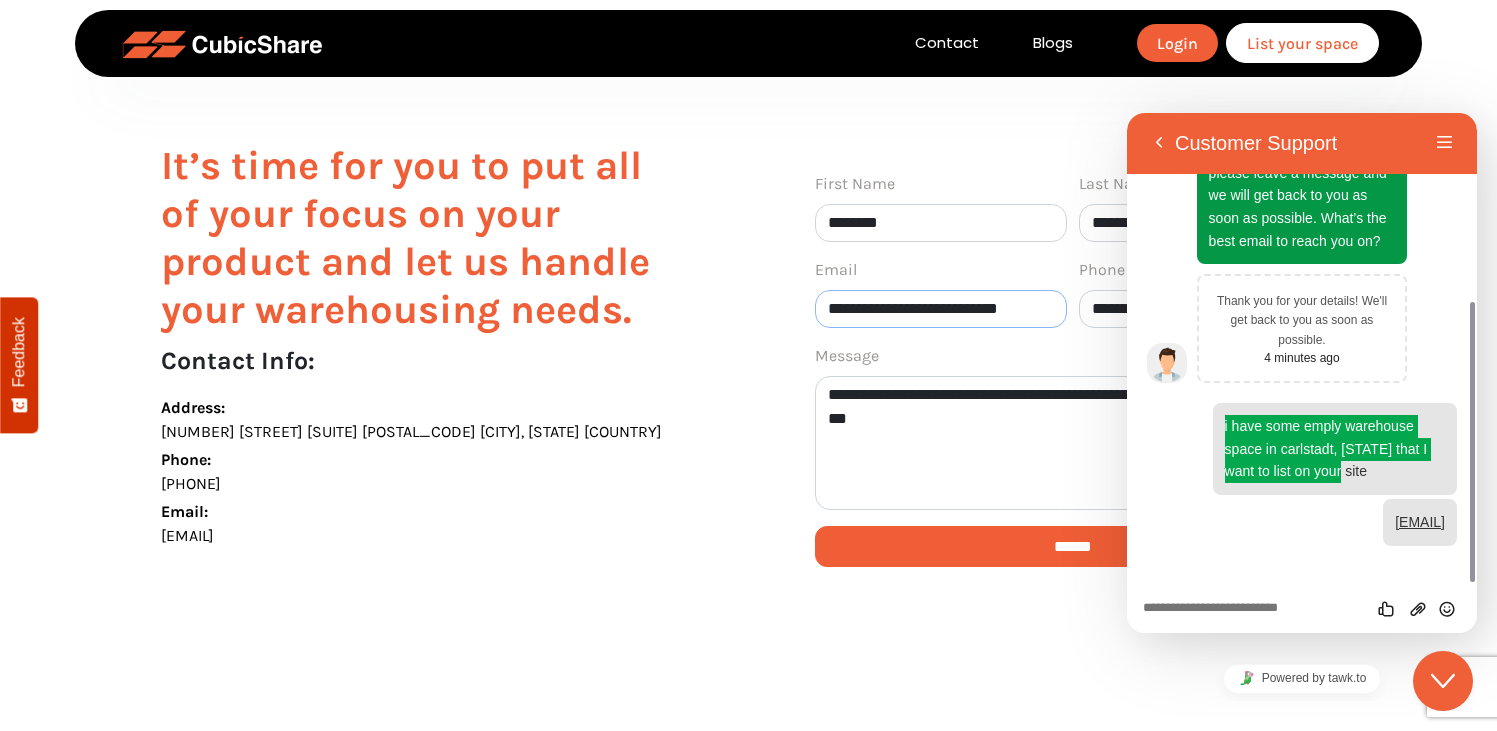 type on "**********" 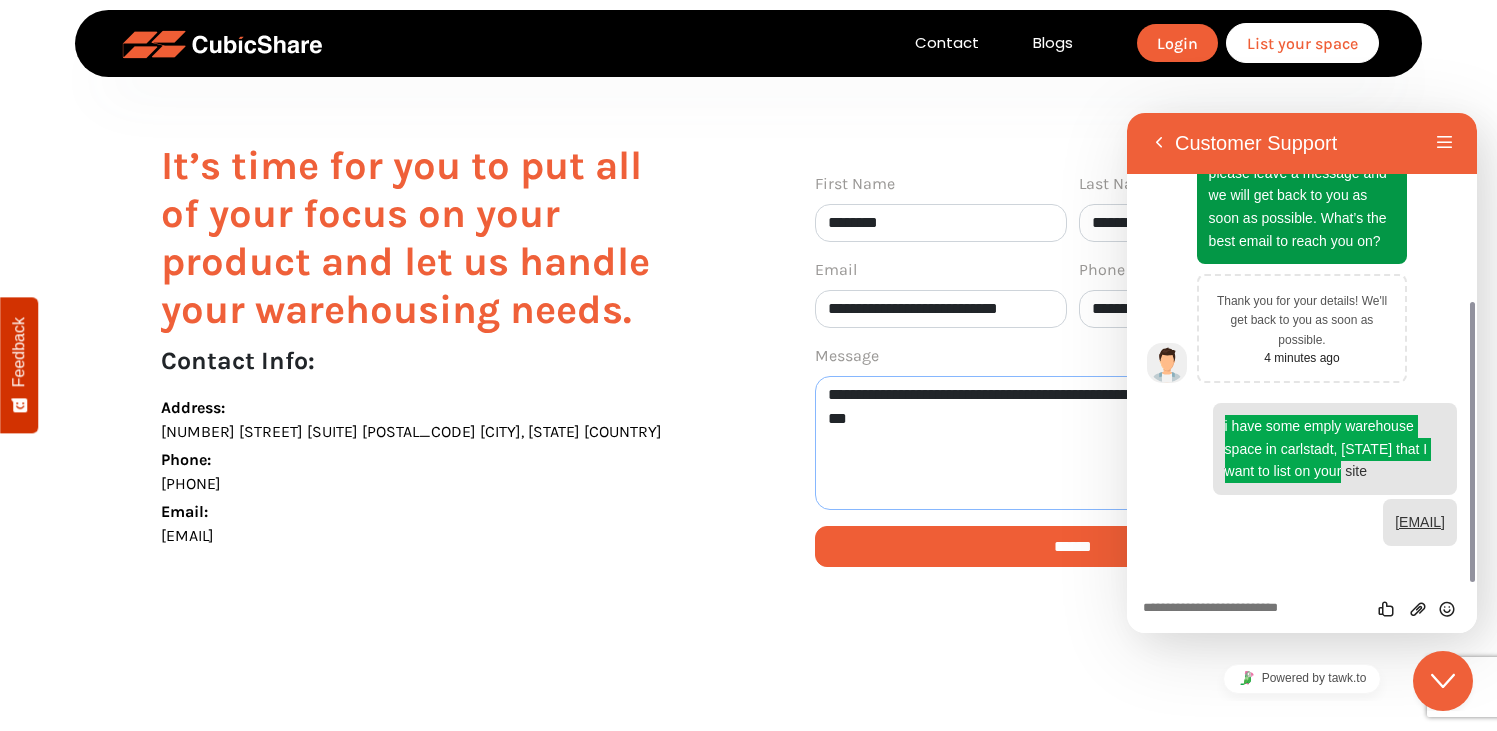 click on "**********" at bounding box center (1073, 443) 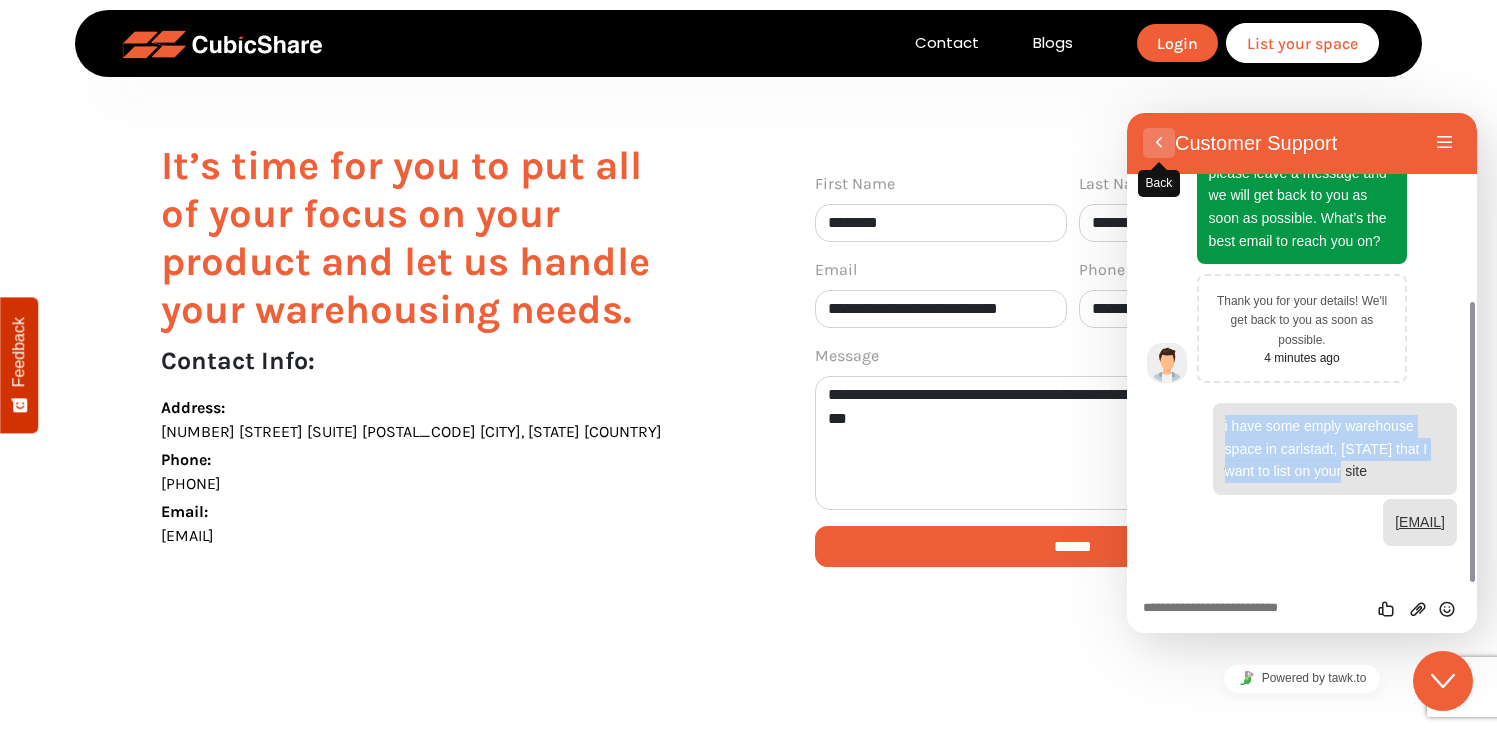 click on "Back" at bounding box center [1159, 143] 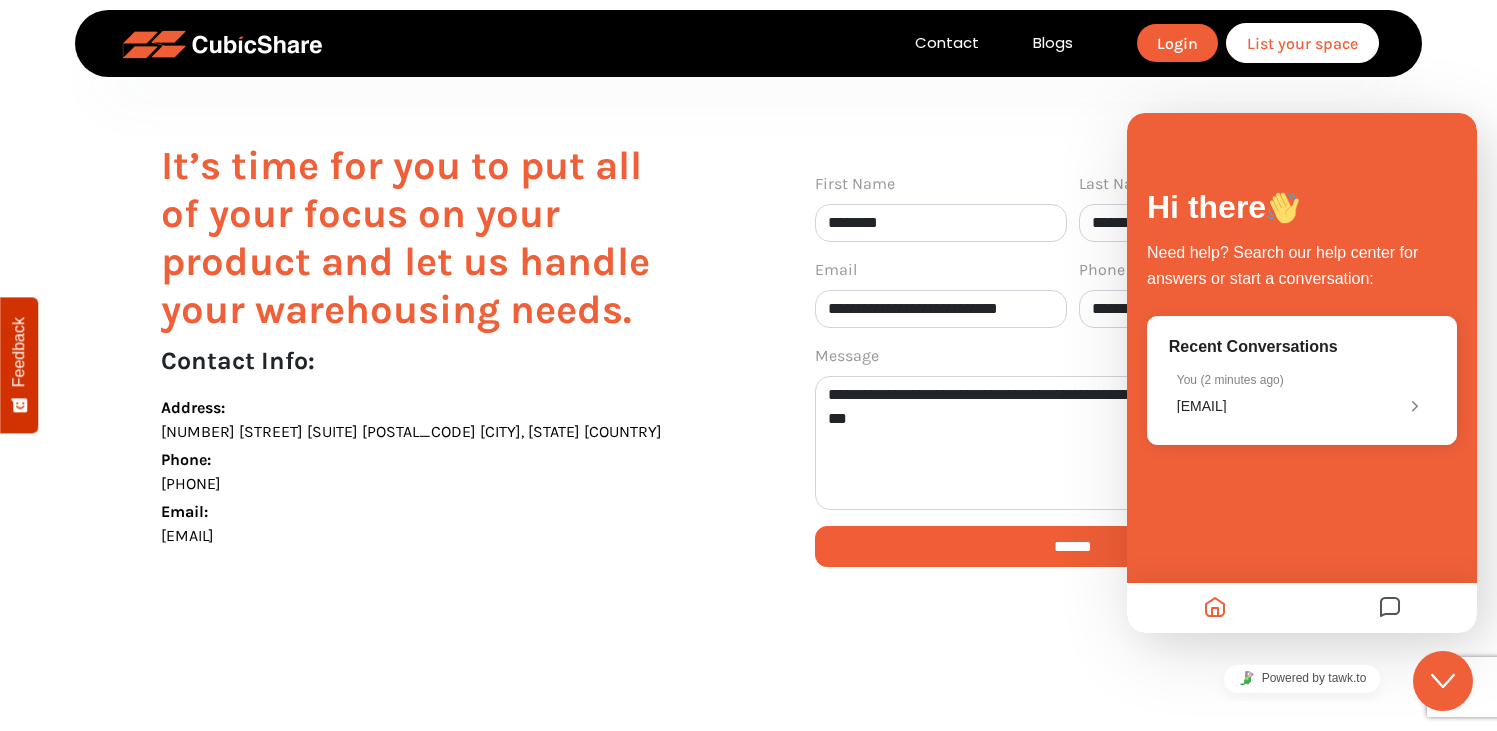click 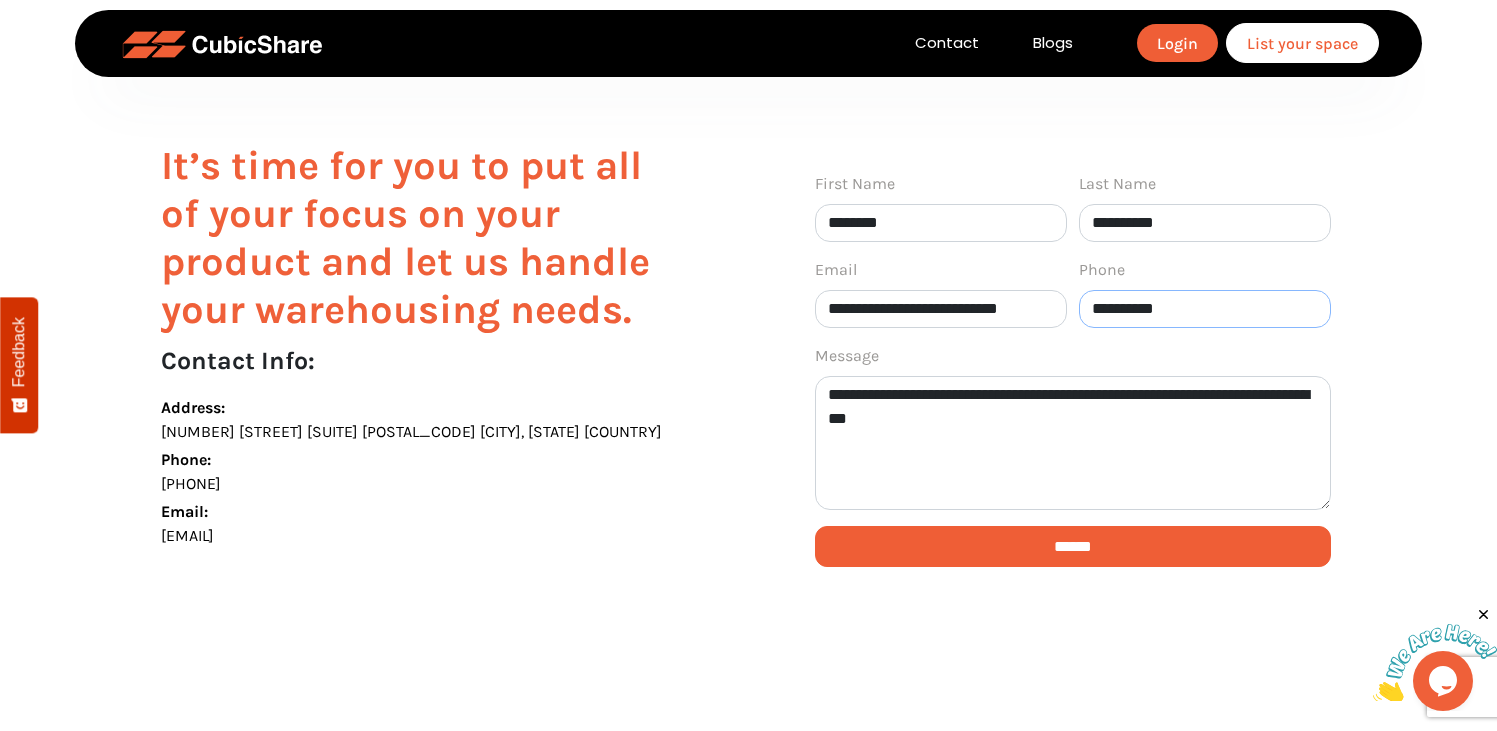 drag, startPoint x: 1090, startPoint y: 313, endPoint x: 1250, endPoint y: 305, distance: 160.19987 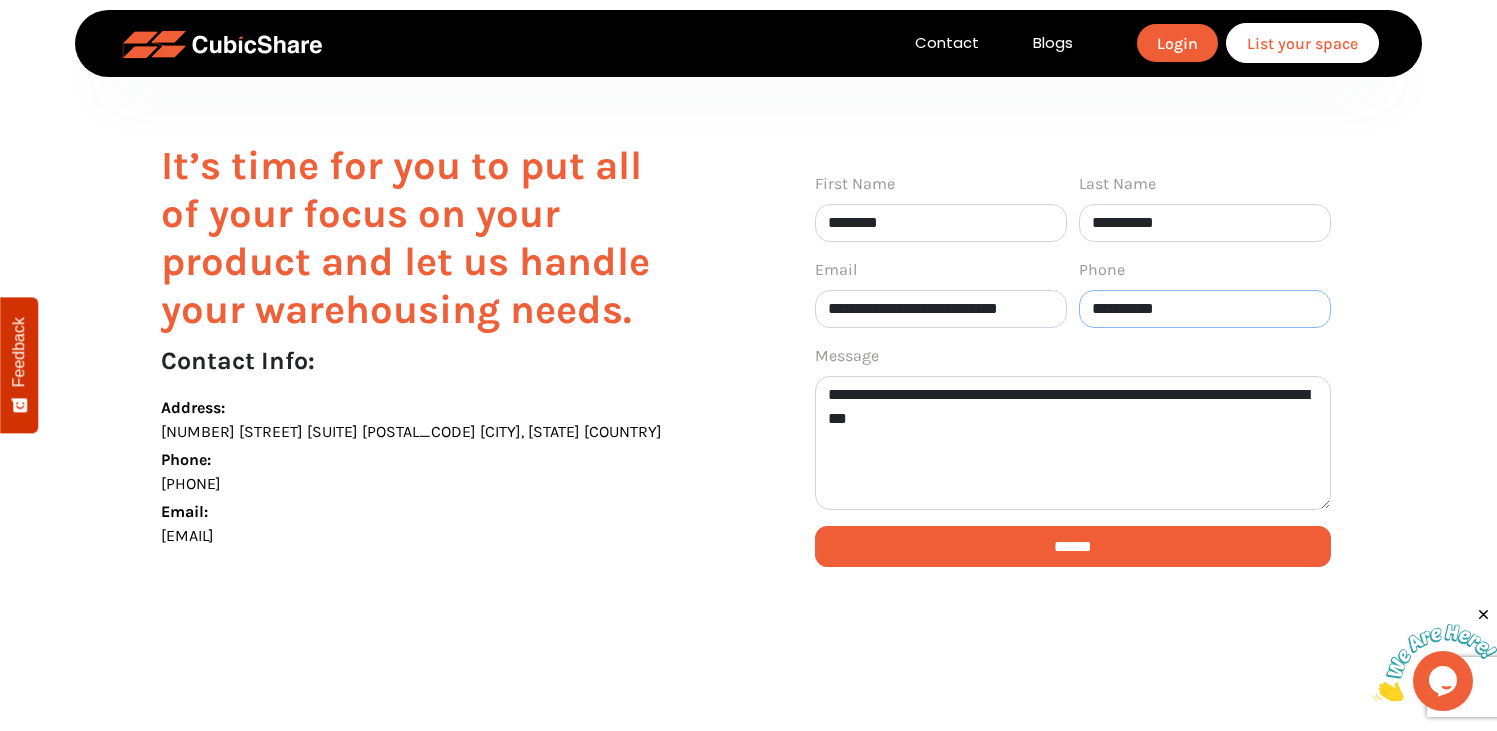 paste on "**" 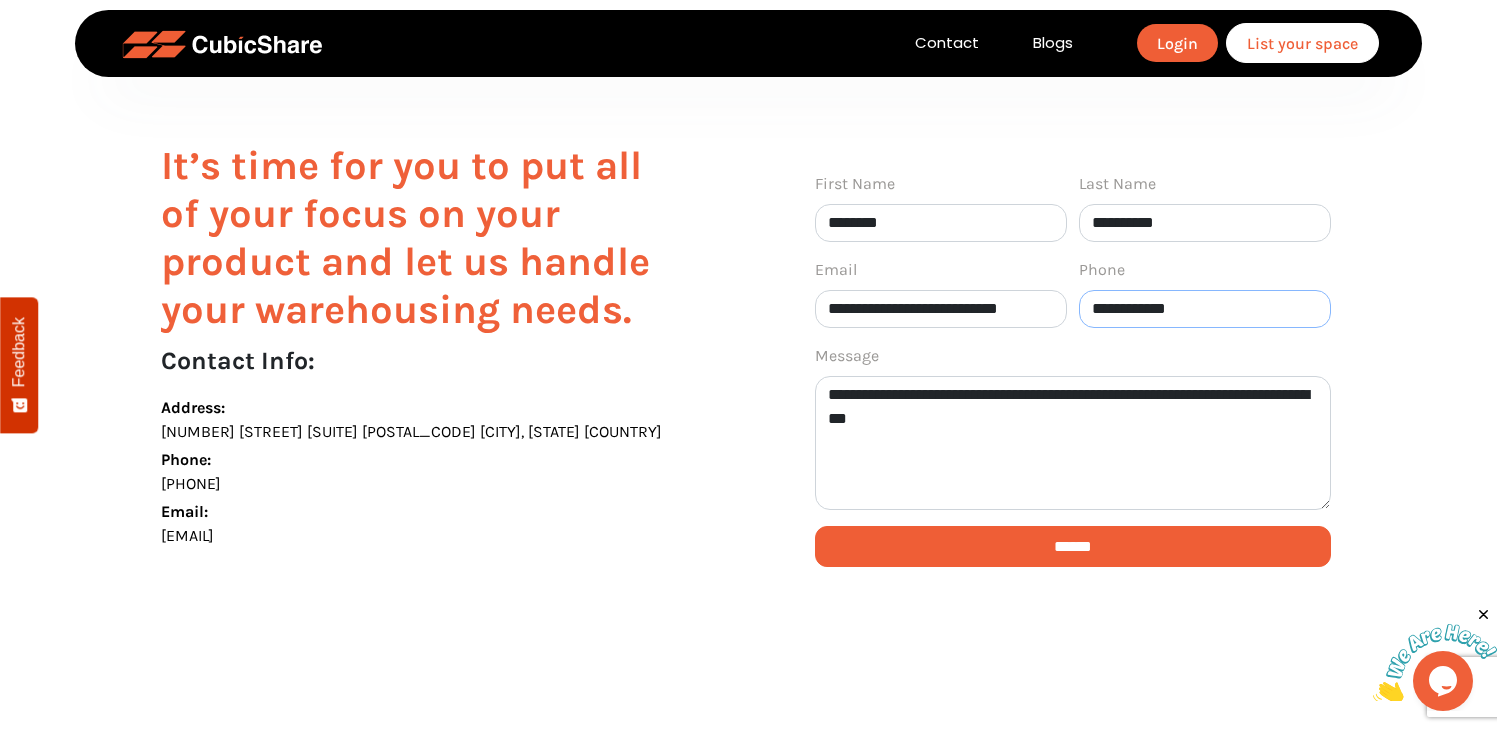 type on "**********" 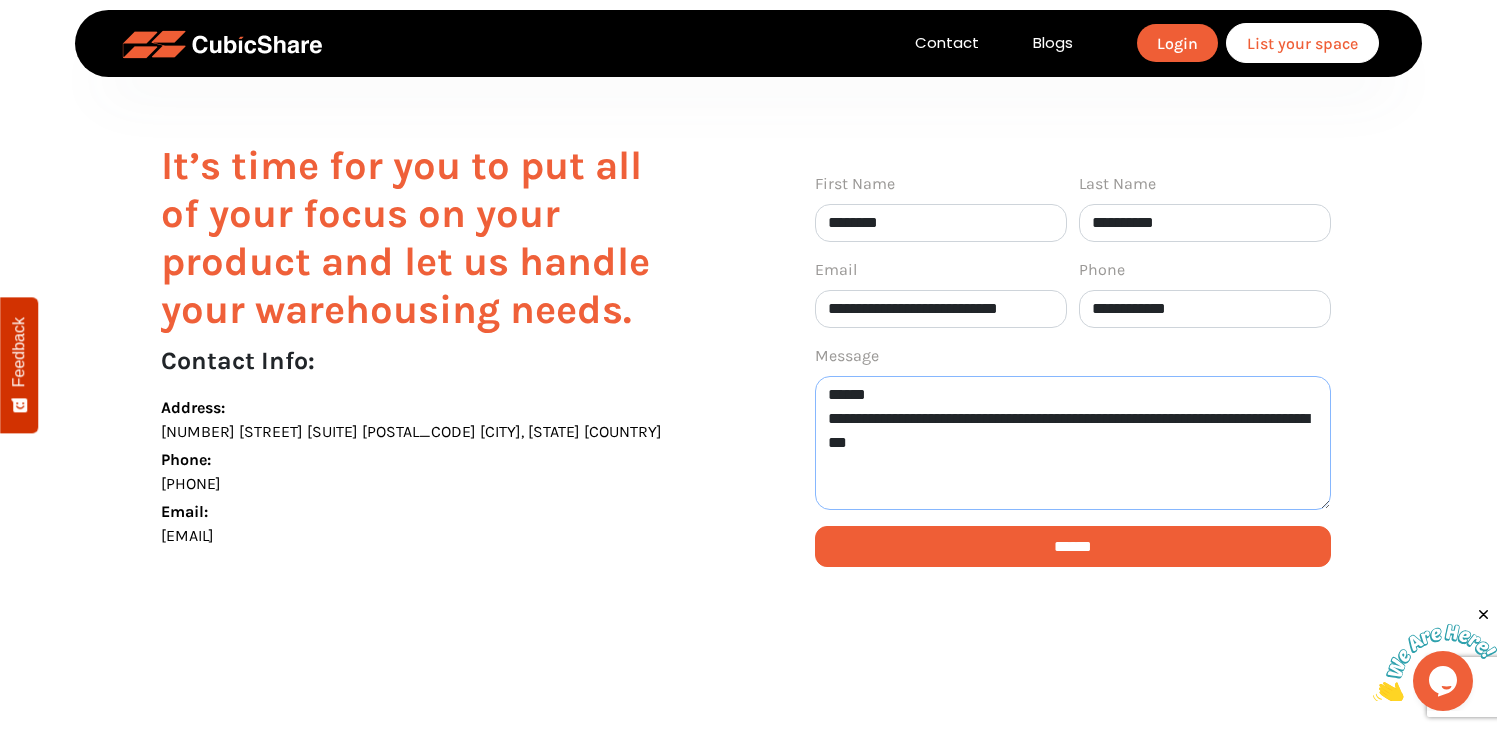 drag, startPoint x: 946, startPoint y: 417, endPoint x: 946, endPoint y: 393, distance: 24 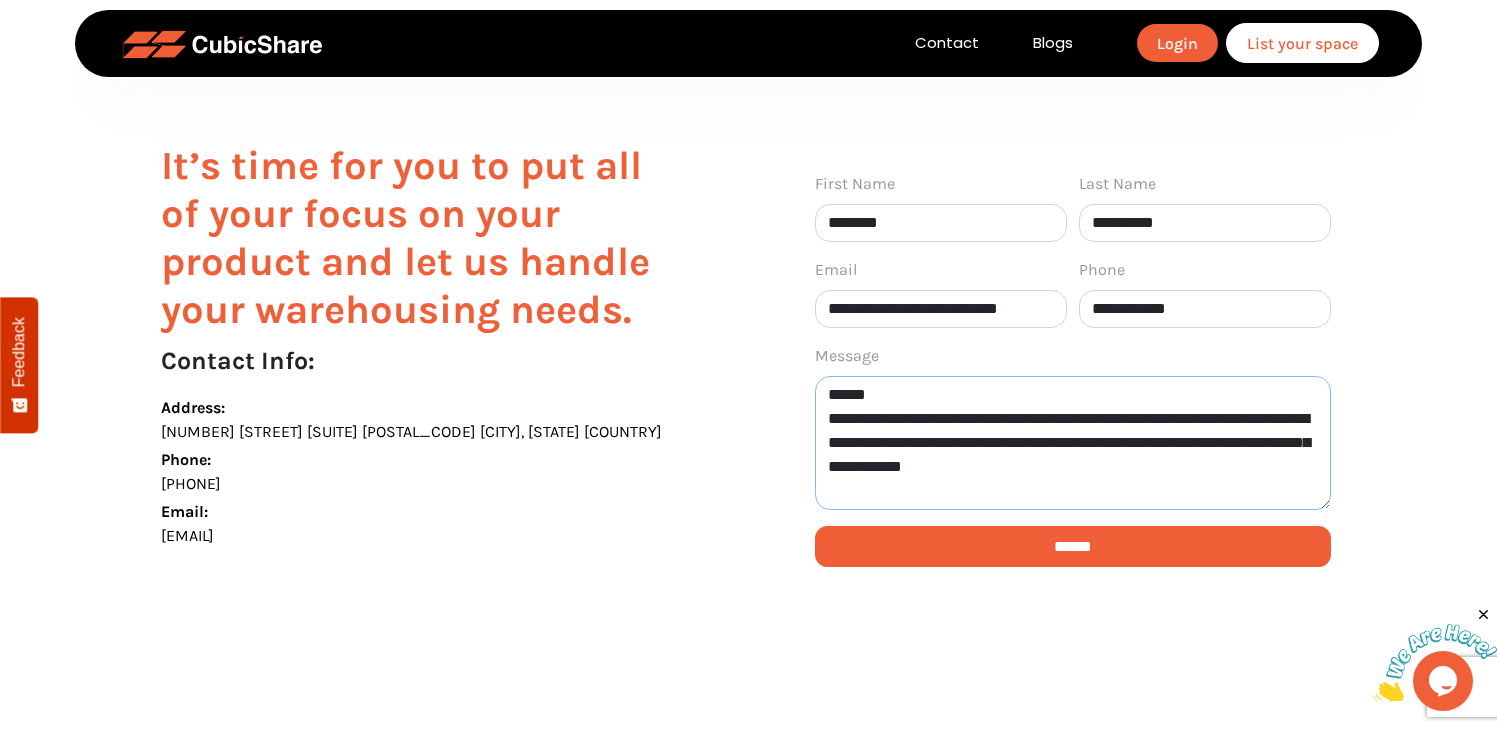type on "**********" 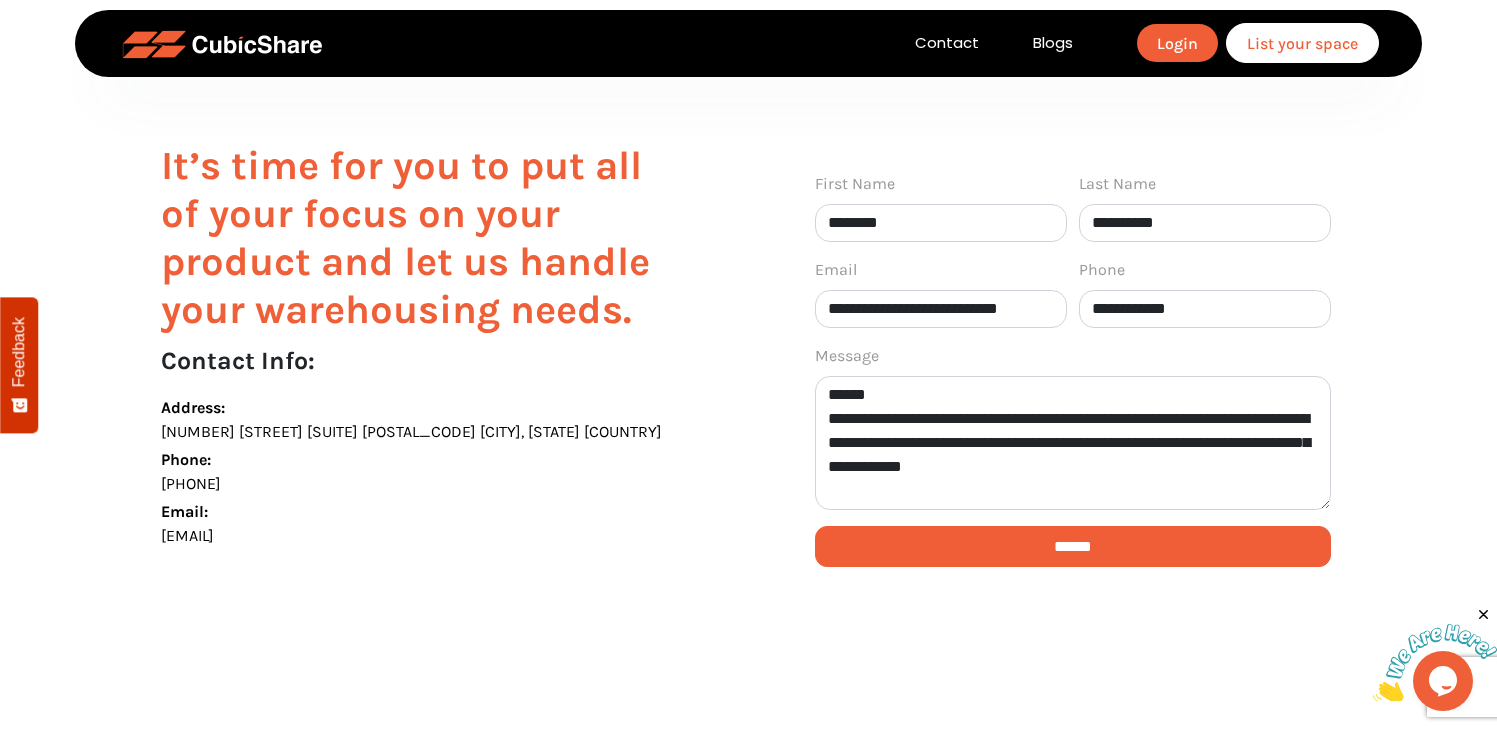 click on "******" at bounding box center (1073, 546) 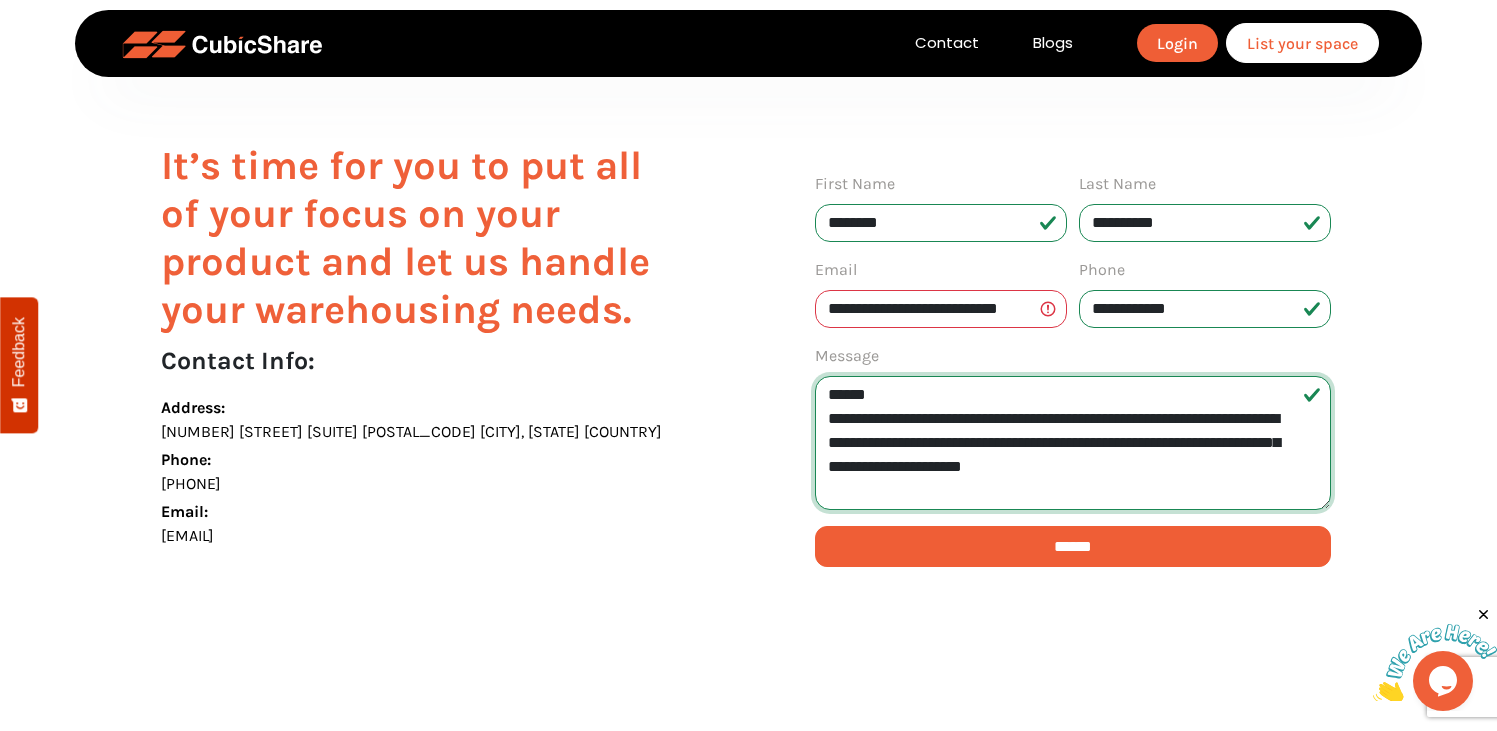 drag, startPoint x: 824, startPoint y: 394, endPoint x: 1223, endPoint y: 456, distance: 403.7883 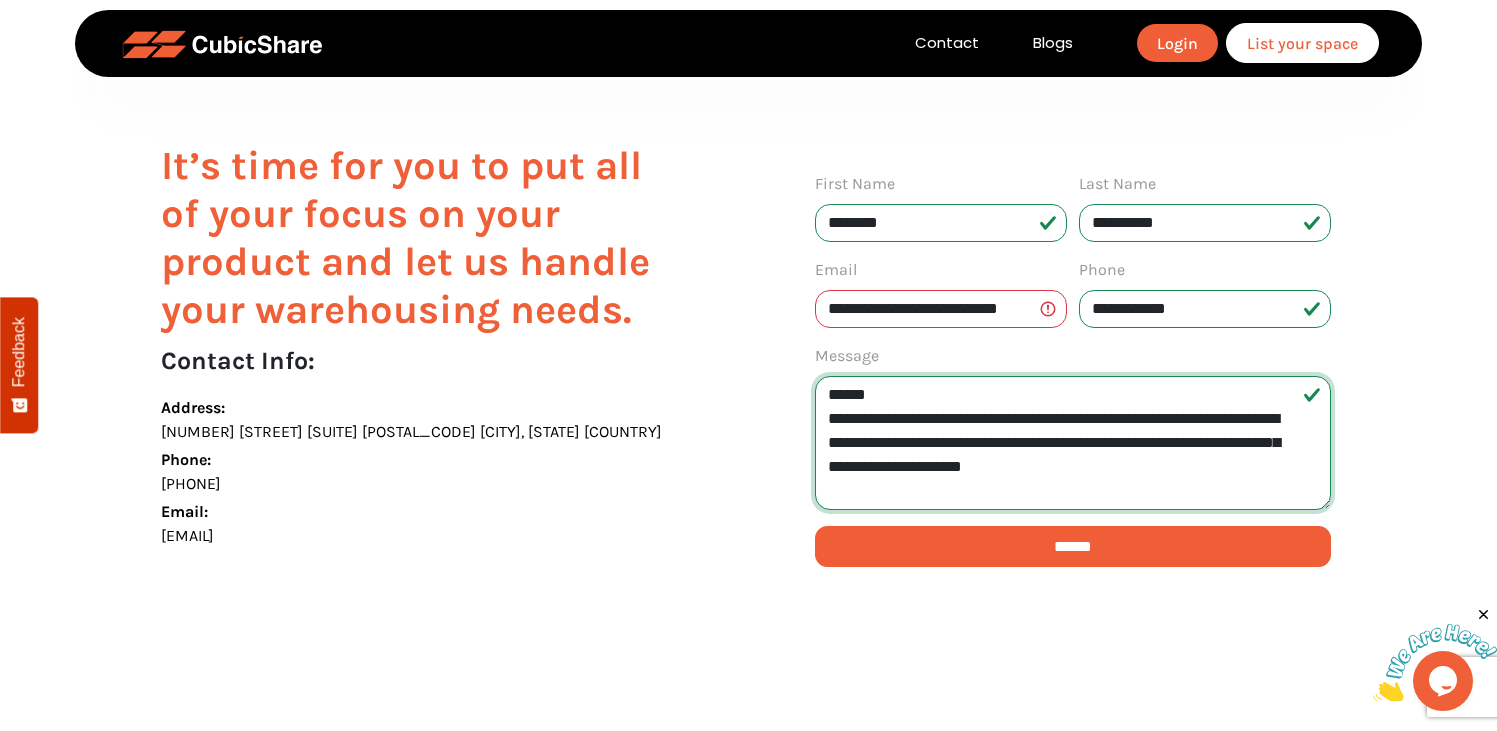 click on "**********" at bounding box center [1073, 443] 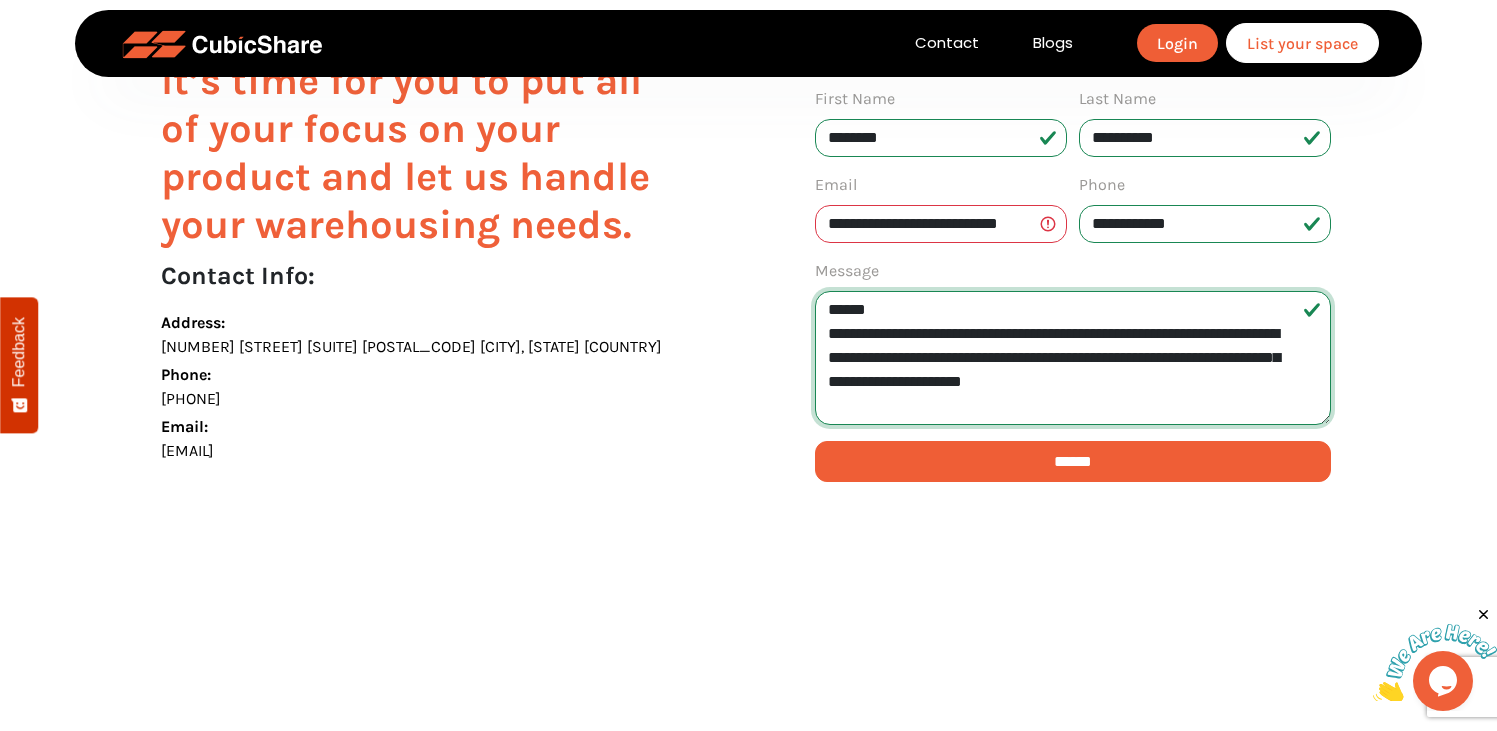scroll, scrollTop: 200, scrollLeft: 0, axis: vertical 